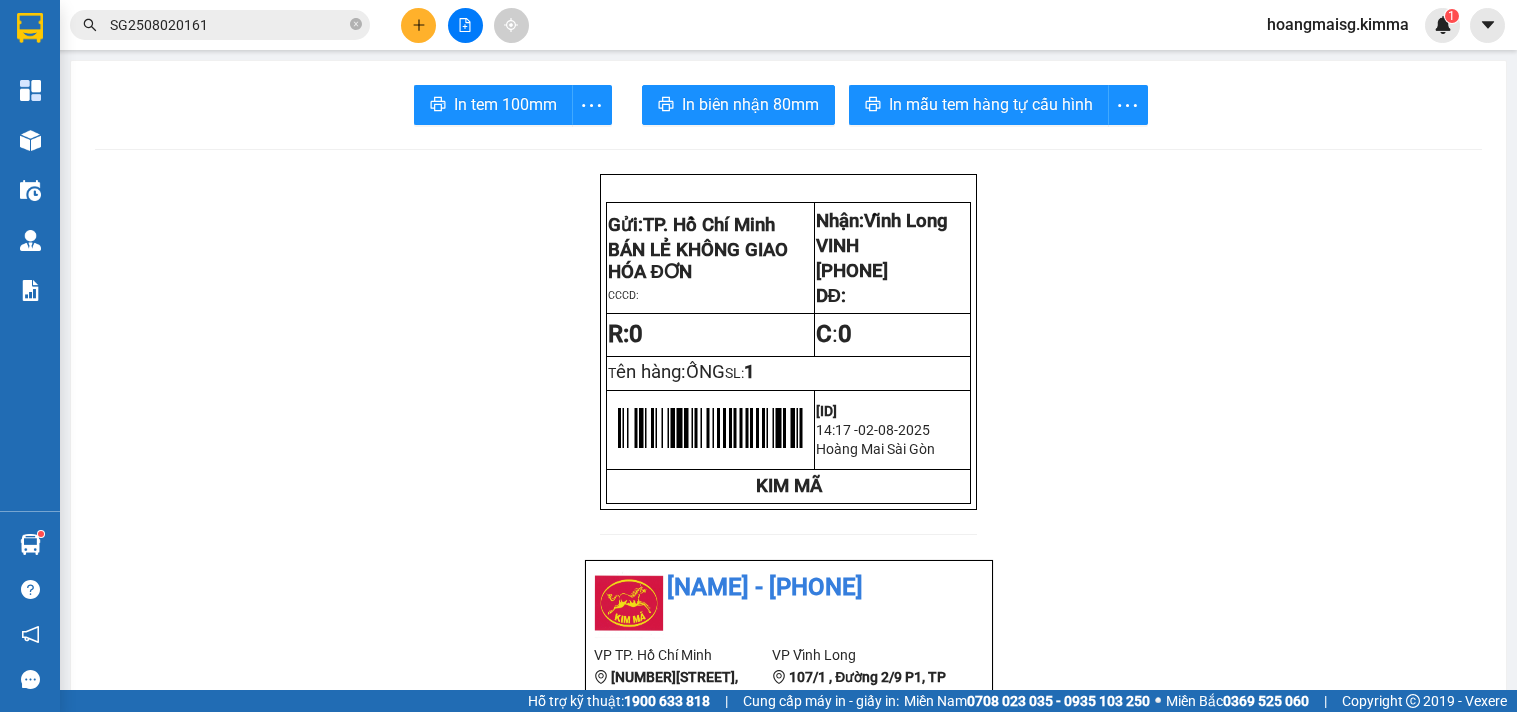 scroll, scrollTop: 0, scrollLeft: 0, axis: both 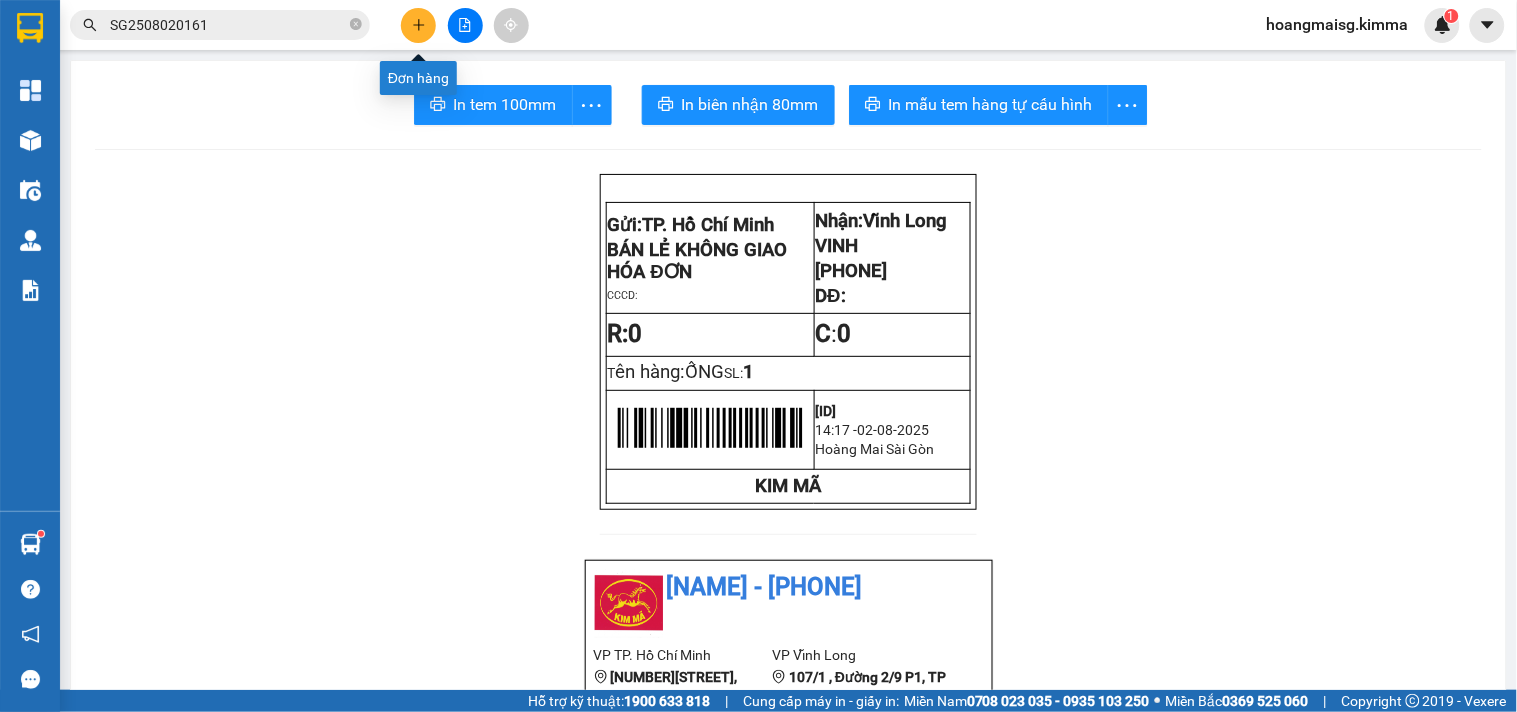 click at bounding box center (418, 25) 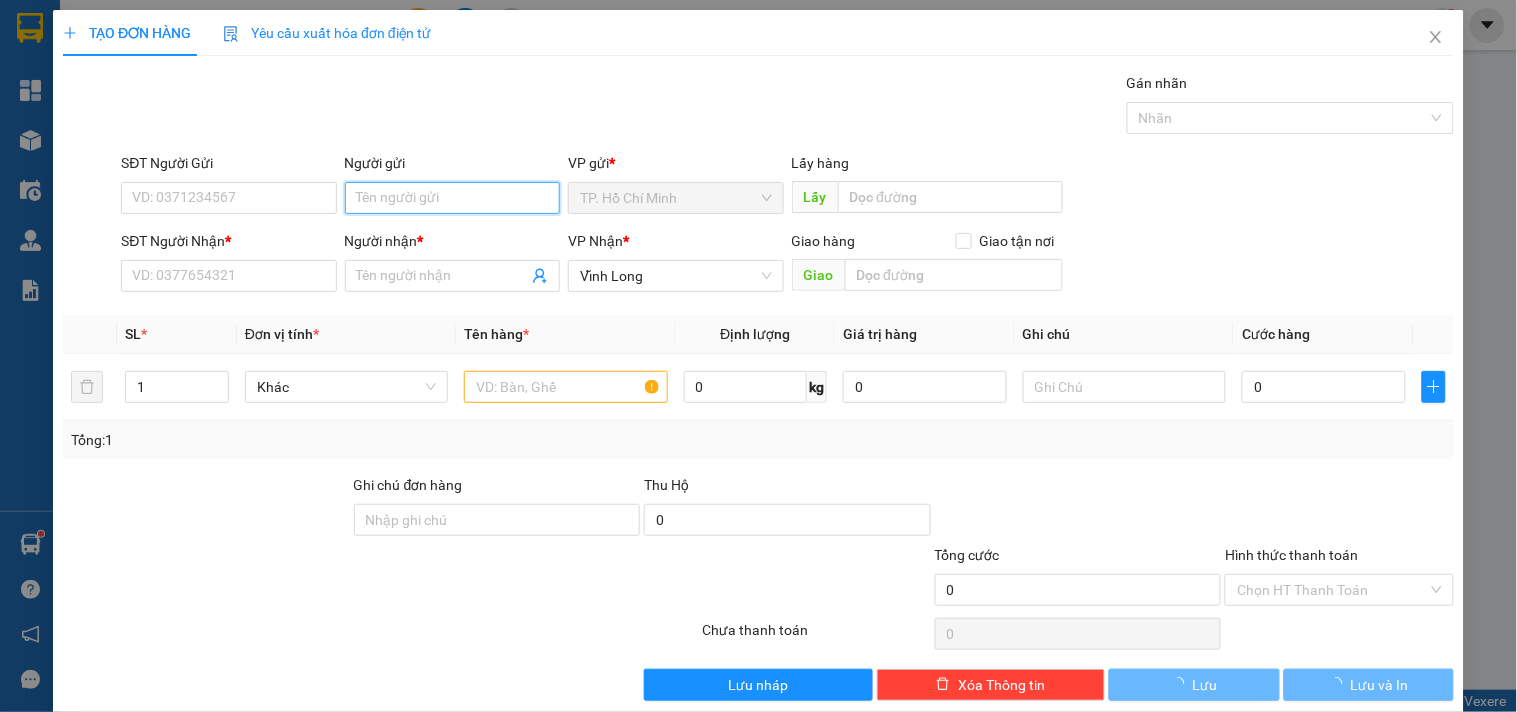 click on "Người gửi" at bounding box center (452, 198) 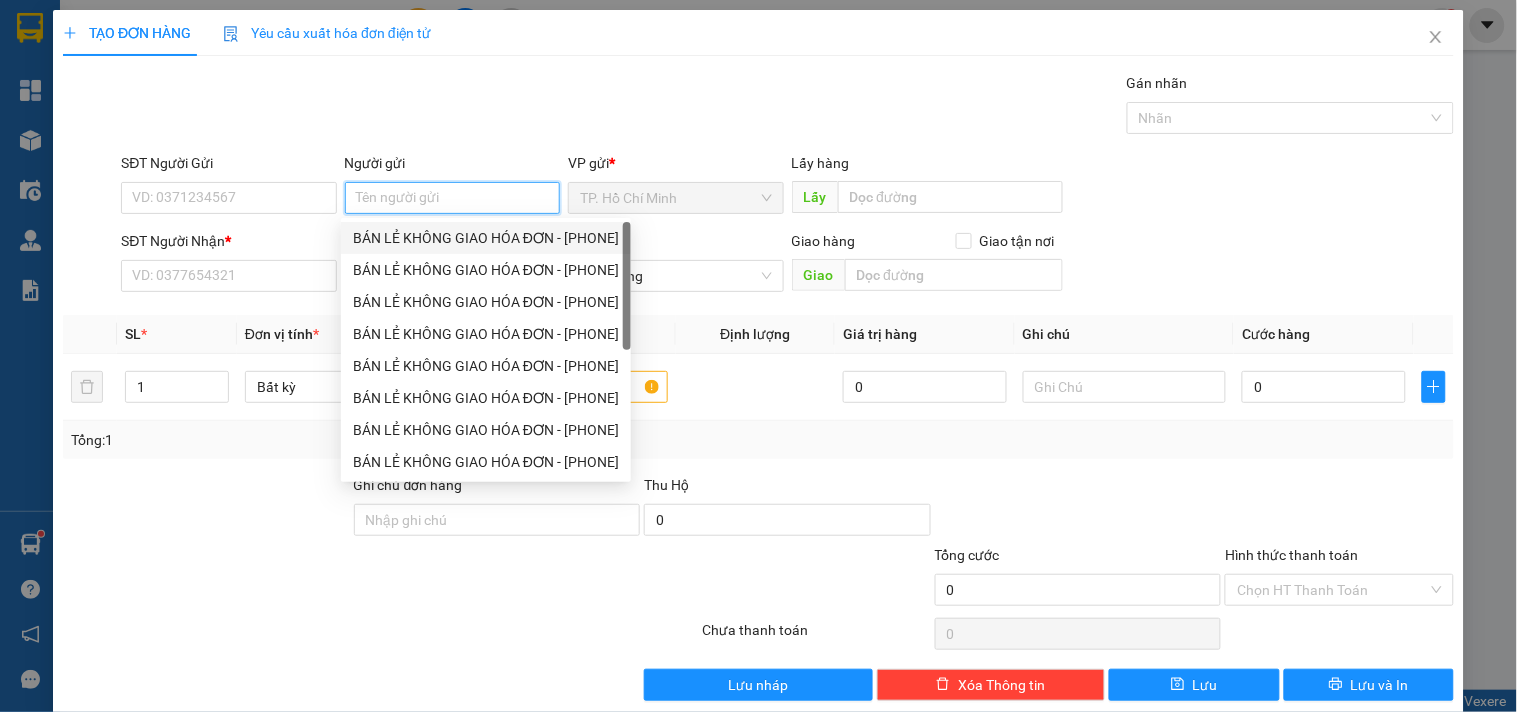 click on "BÁN LẺ KHÔNG GIAO HÓA ĐƠN - [PHONE]" at bounding box center (486, 238) 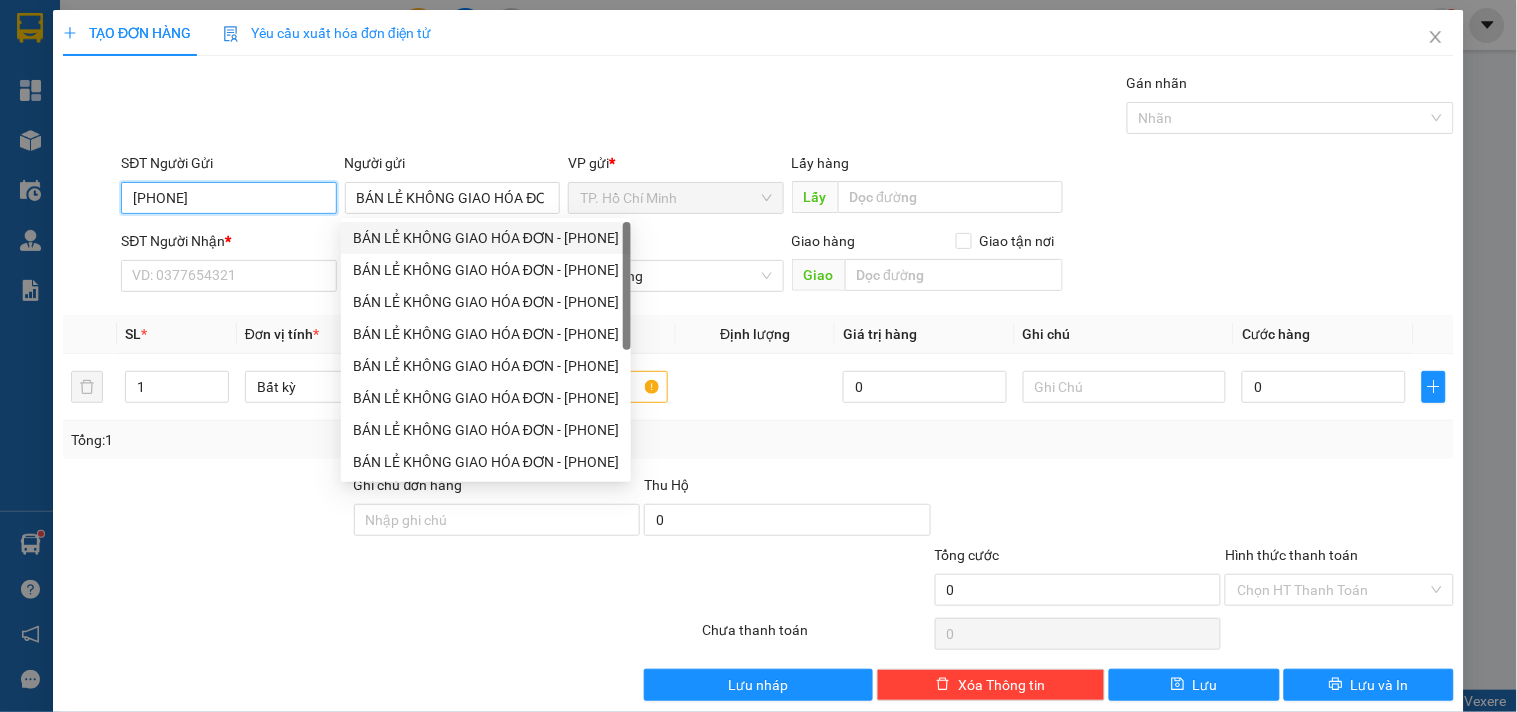 click on "[PHONE]" at bounding box center [228, 198] 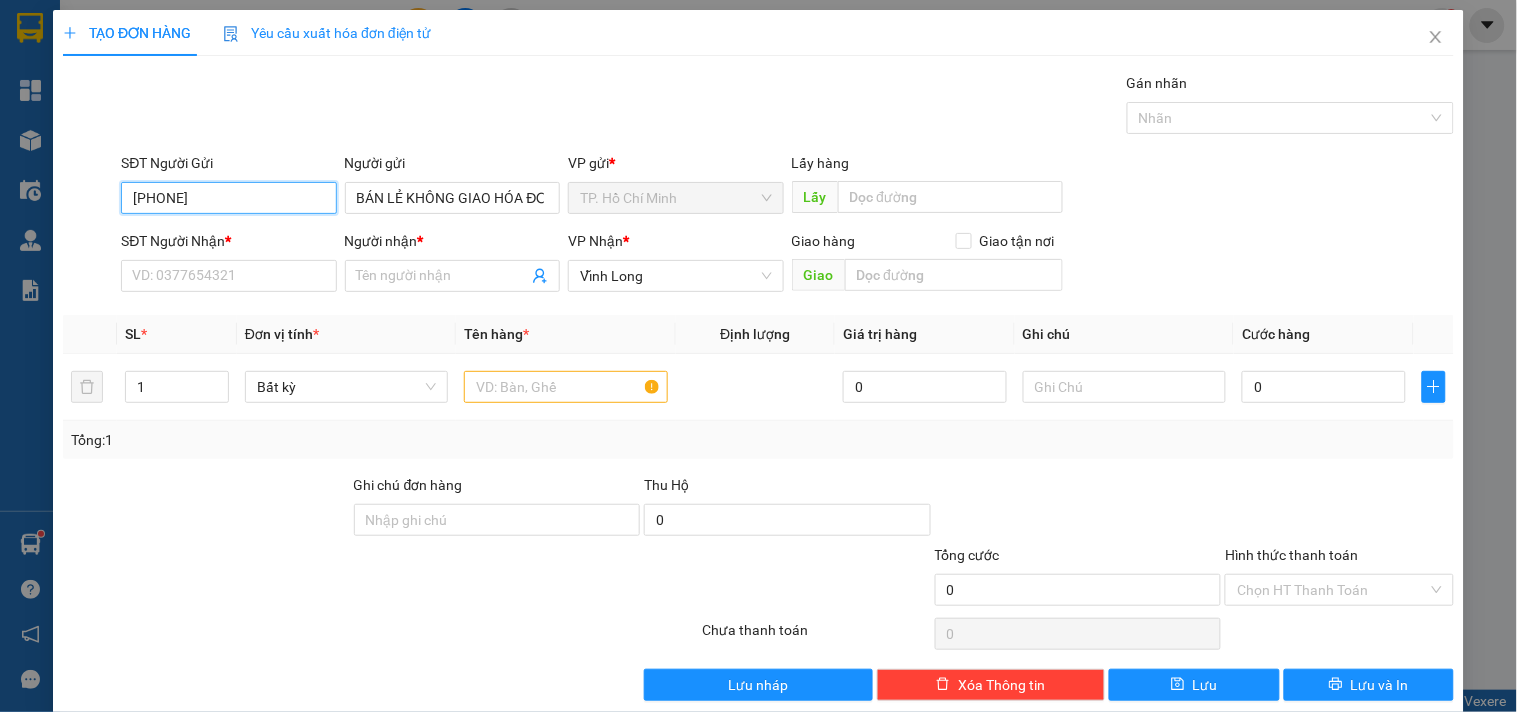 click on "[PHONE]" at bounding box center [228, 198] 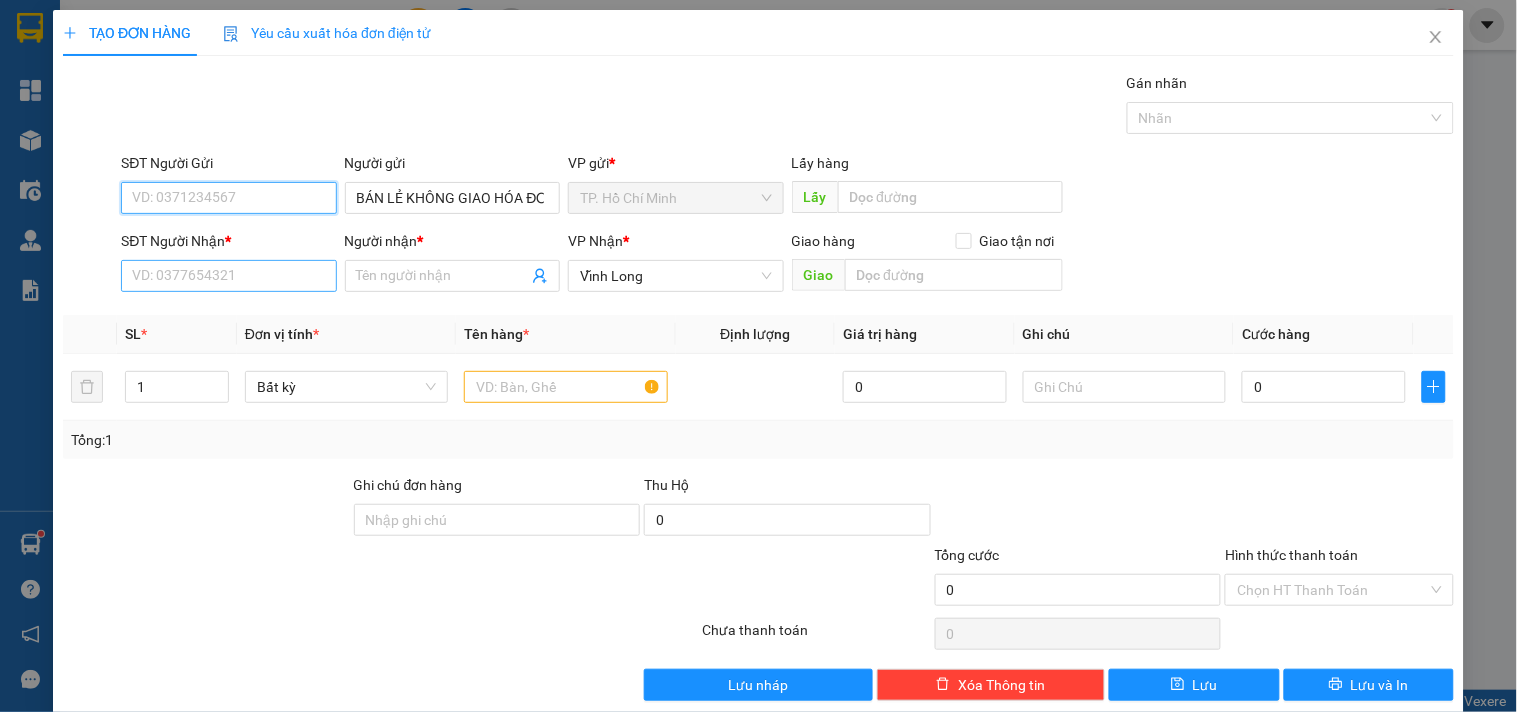 type 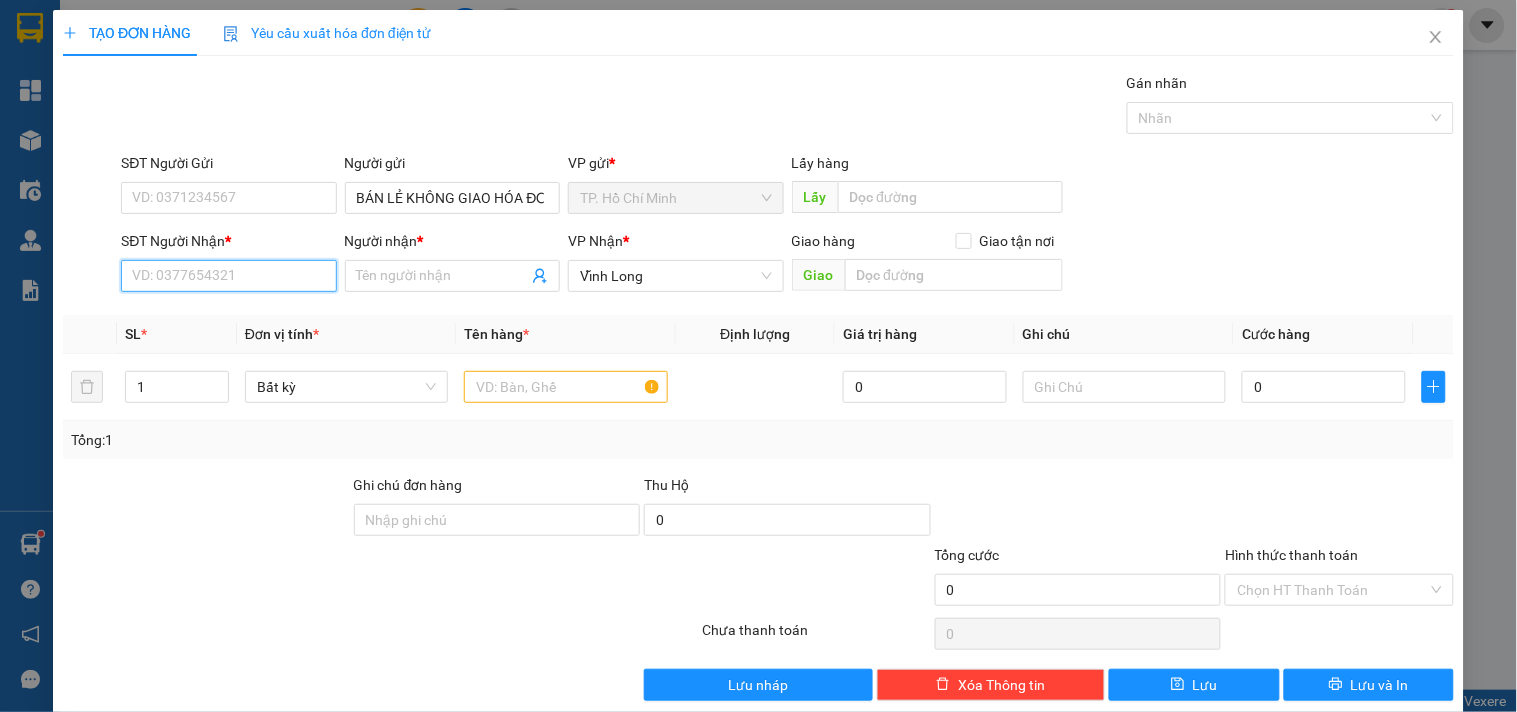 click on "SĐT Người Nhận  *" at bounding box center (228, 276) 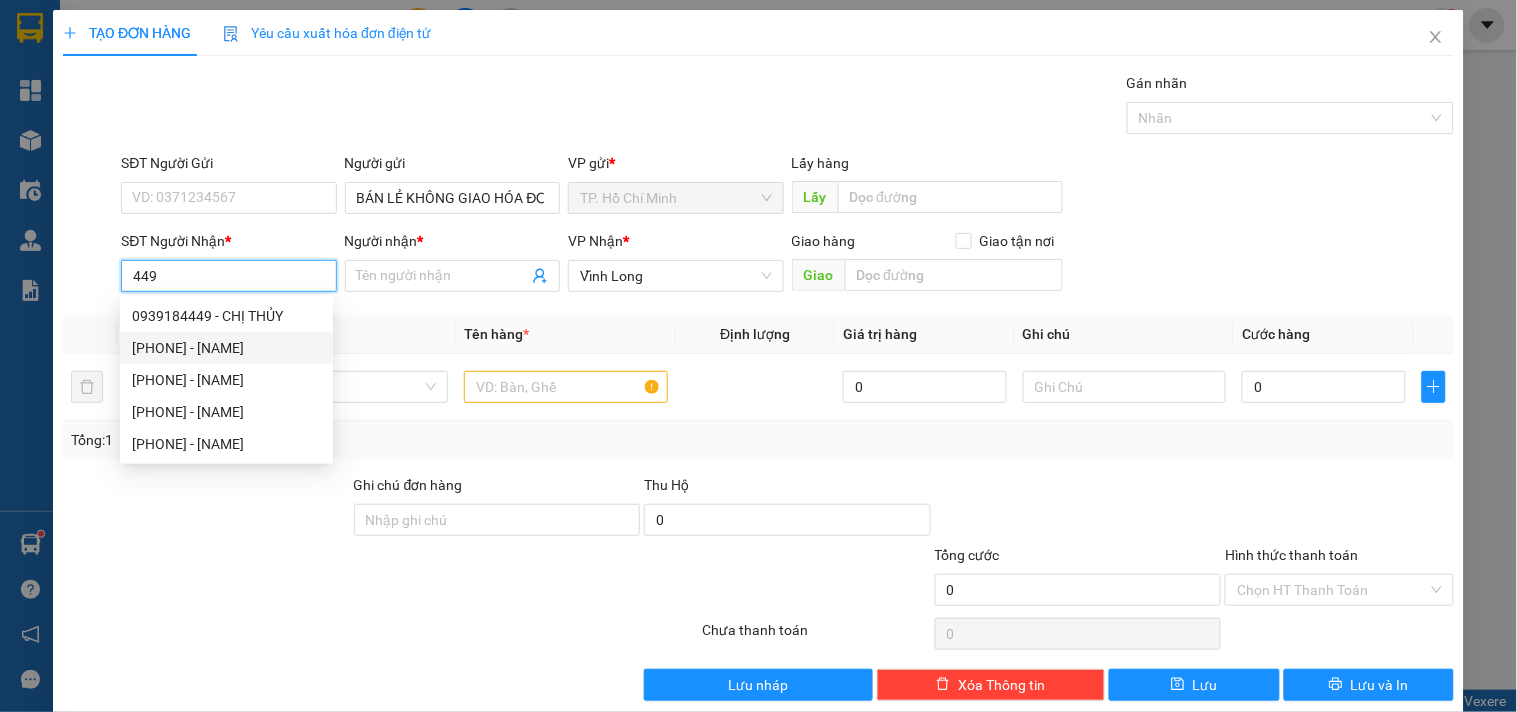click on "[PHONE] - [NAME]" at bounding box center (226, 348) 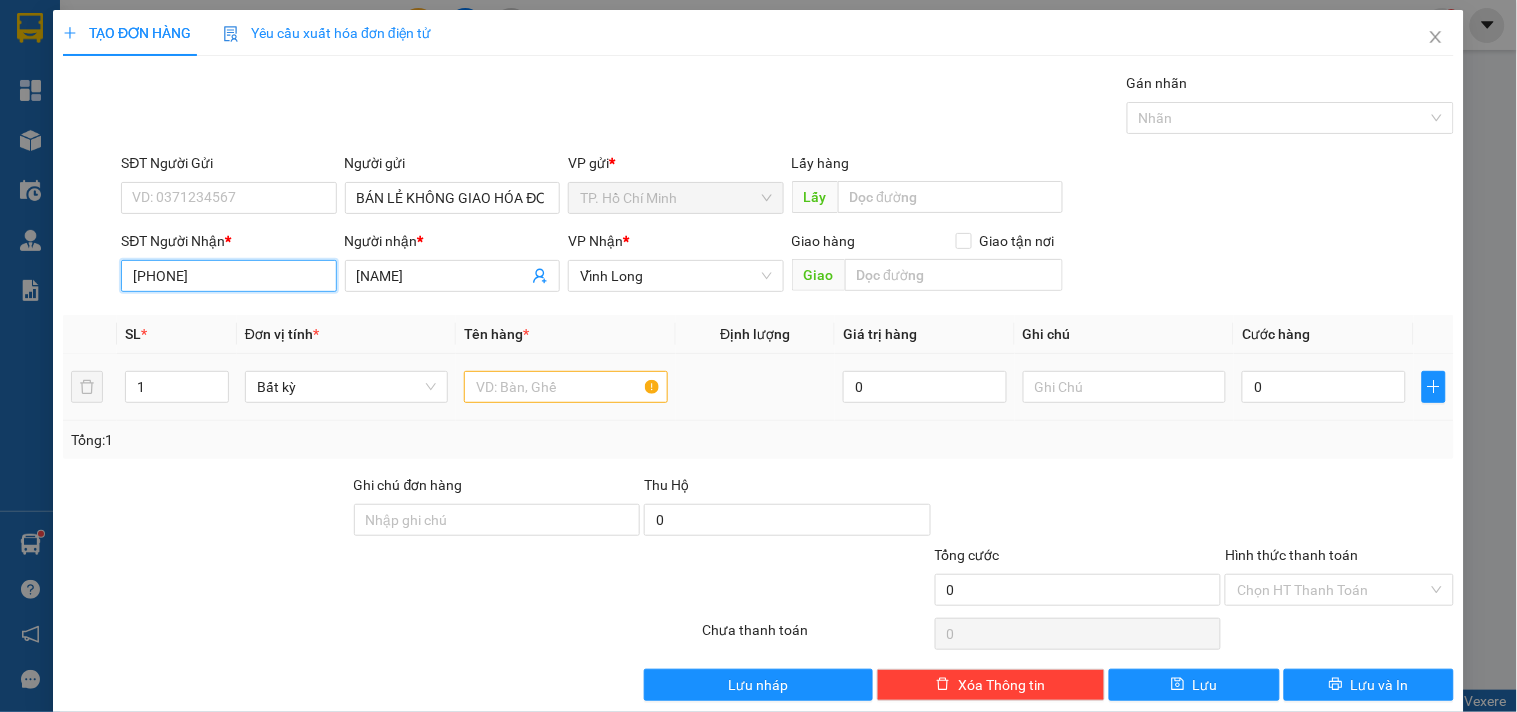 type on "[PHONE]" 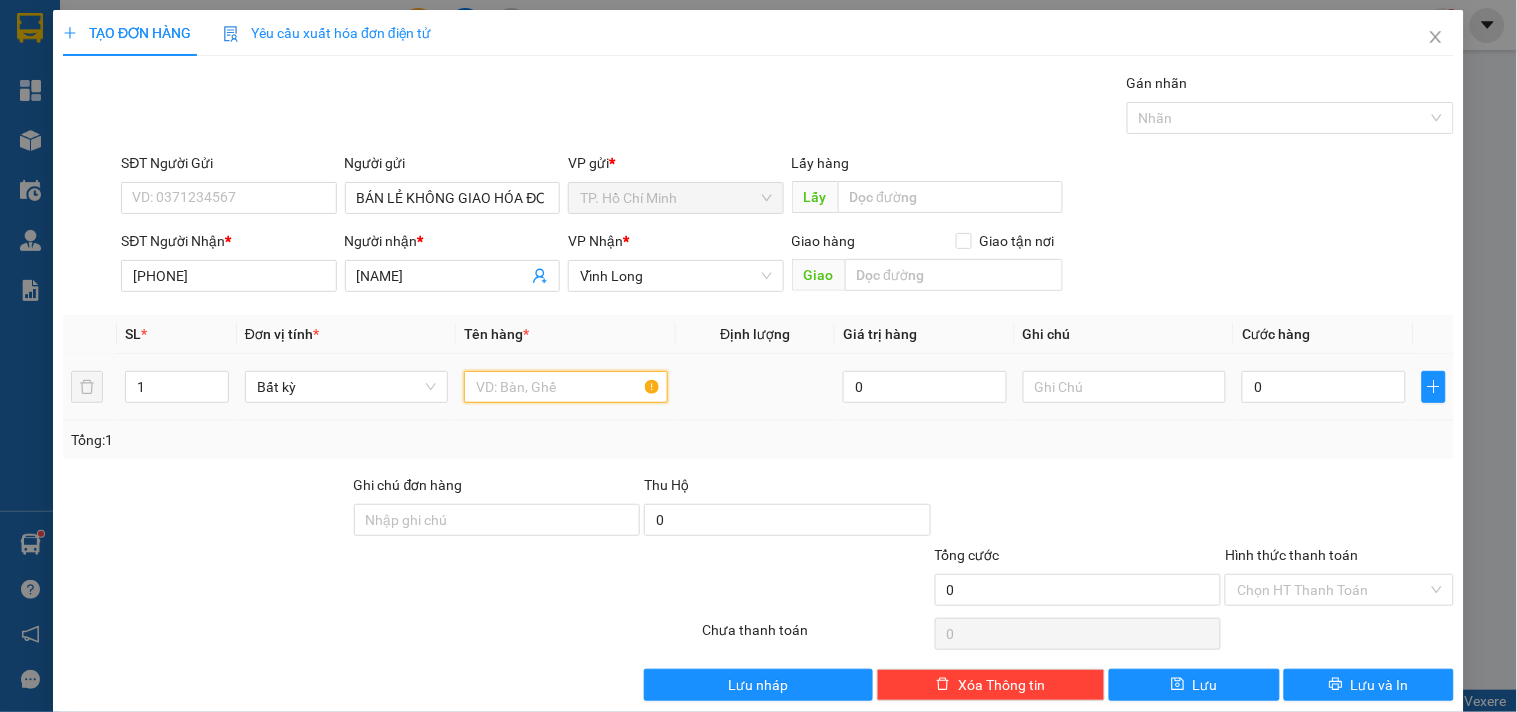click at bounding box center [565, 387] 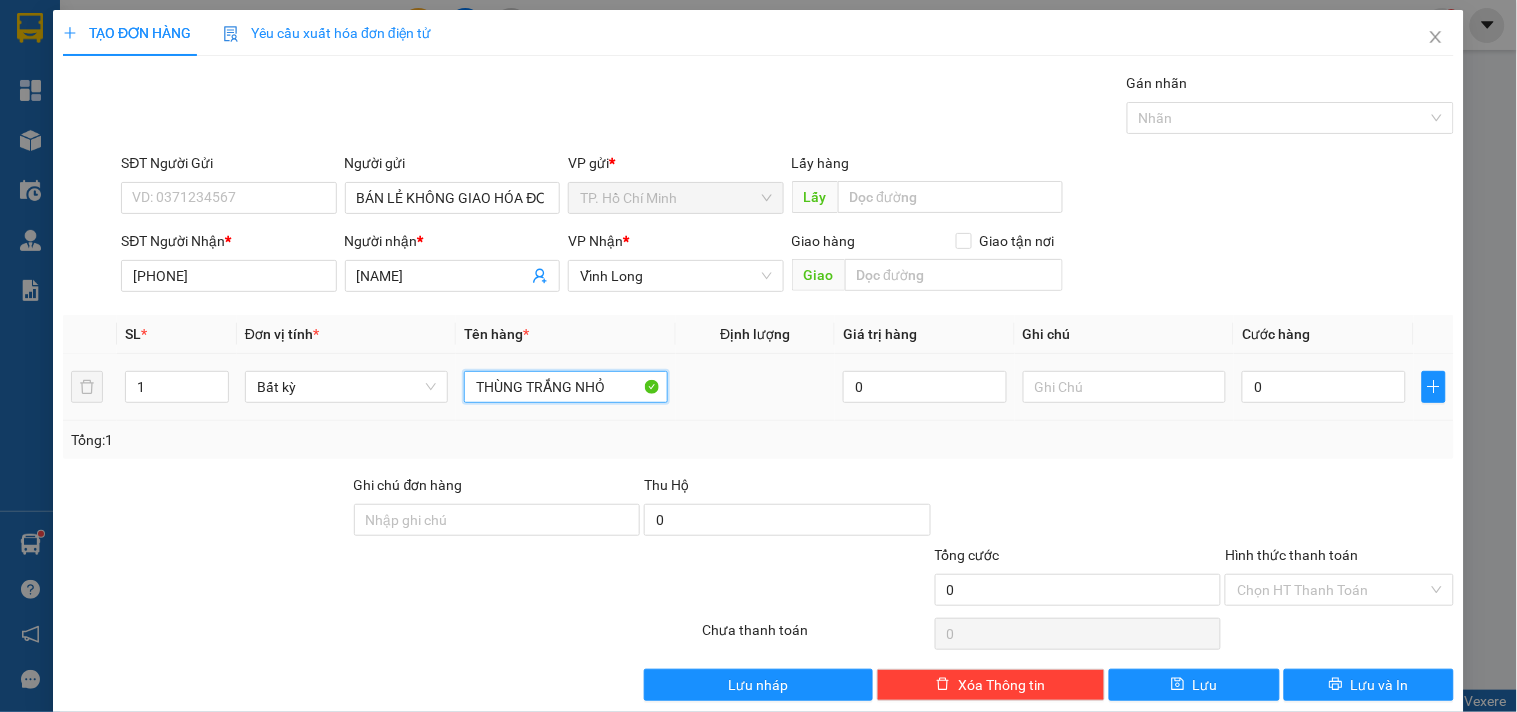 type on "THÙNG TRẮNG NHỎ" 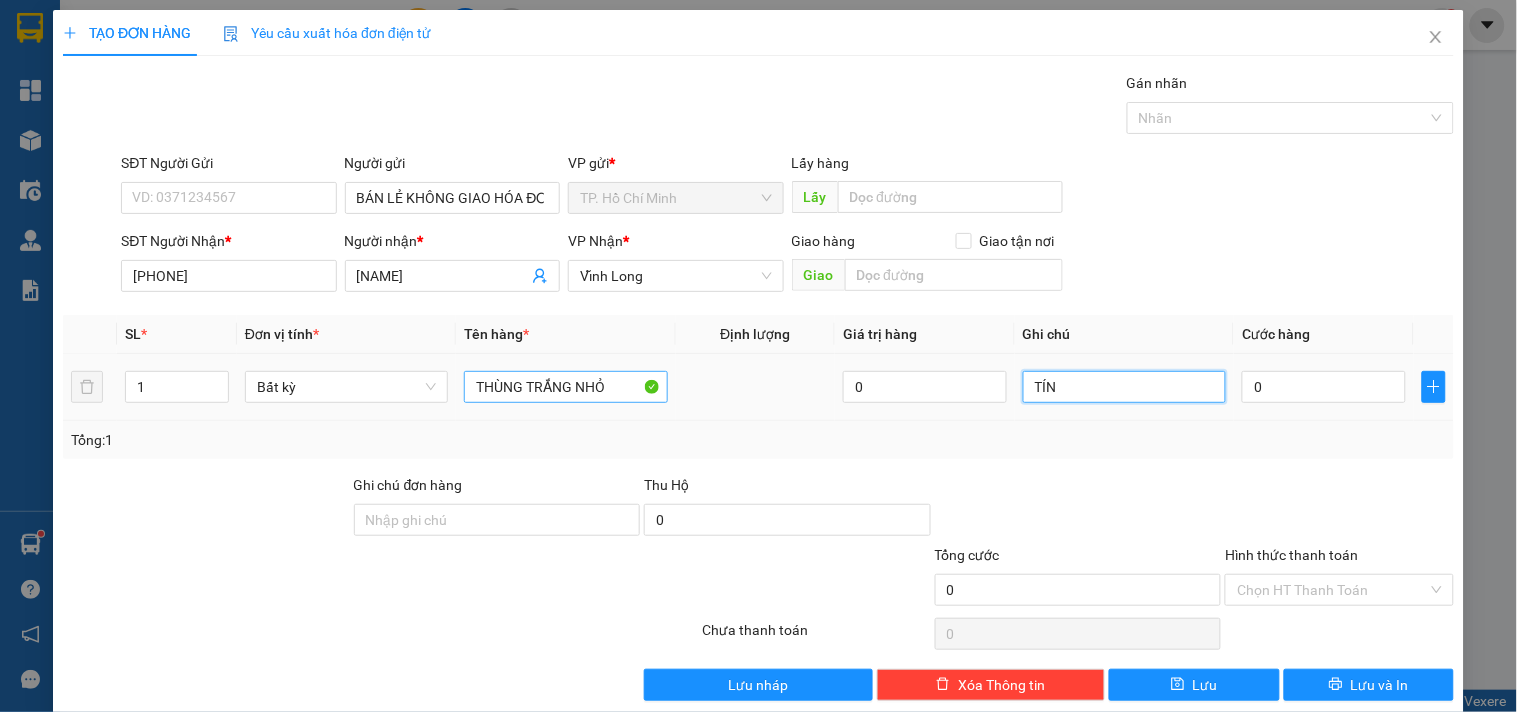 type on "TÍN" 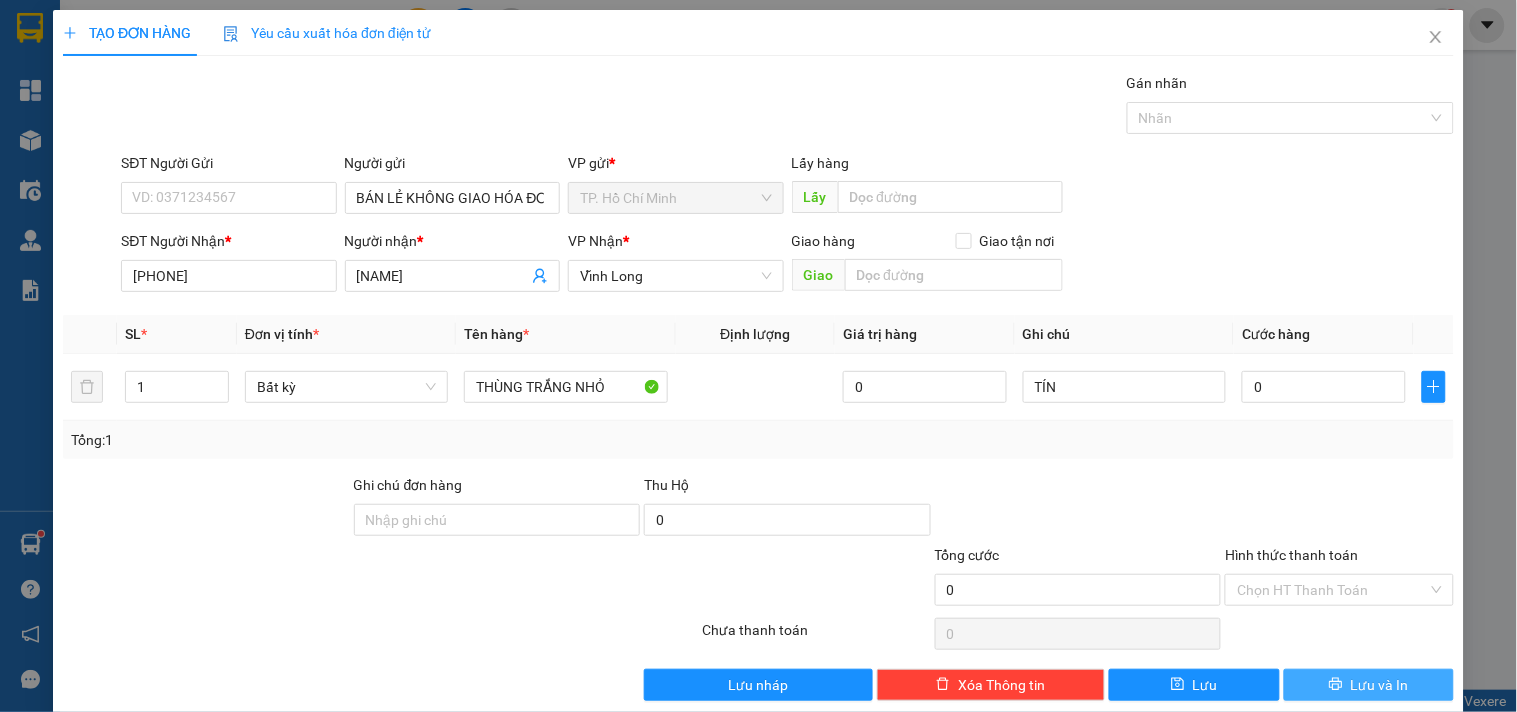 click on "Lưu và In" at bounding box center (1369, 685) 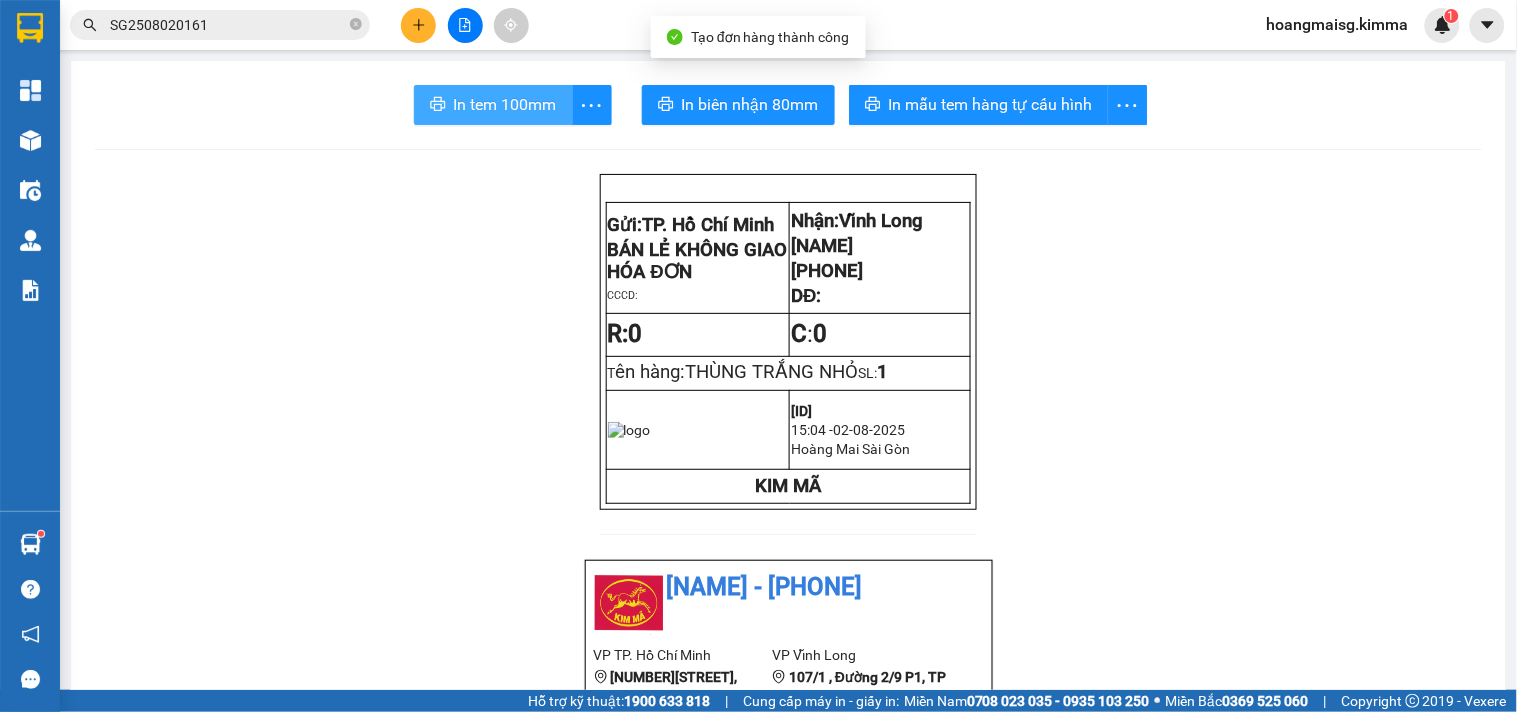 click on "In tem 100mm" at bounding box center (505, 104) 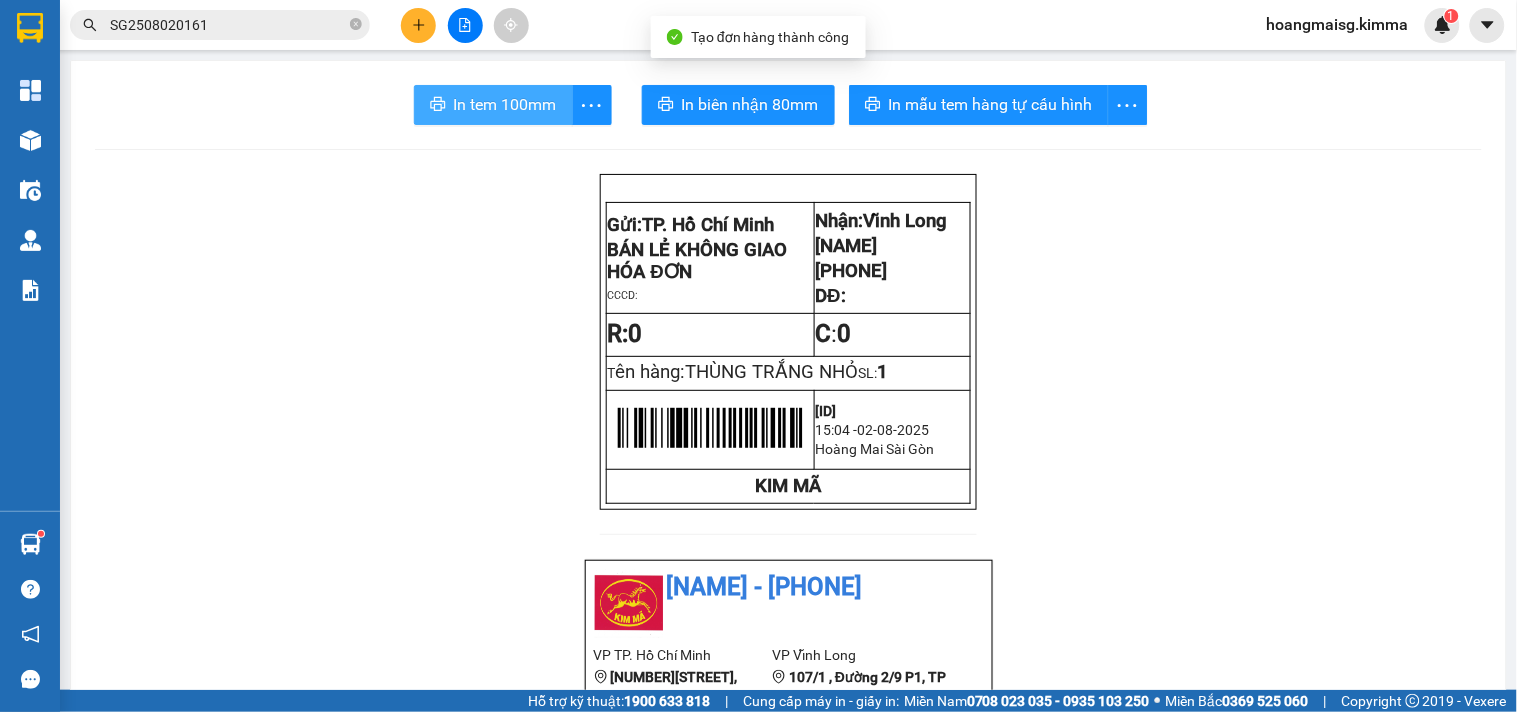 scroll, scrollTop: 0, scrollLeft: 0, axis: both 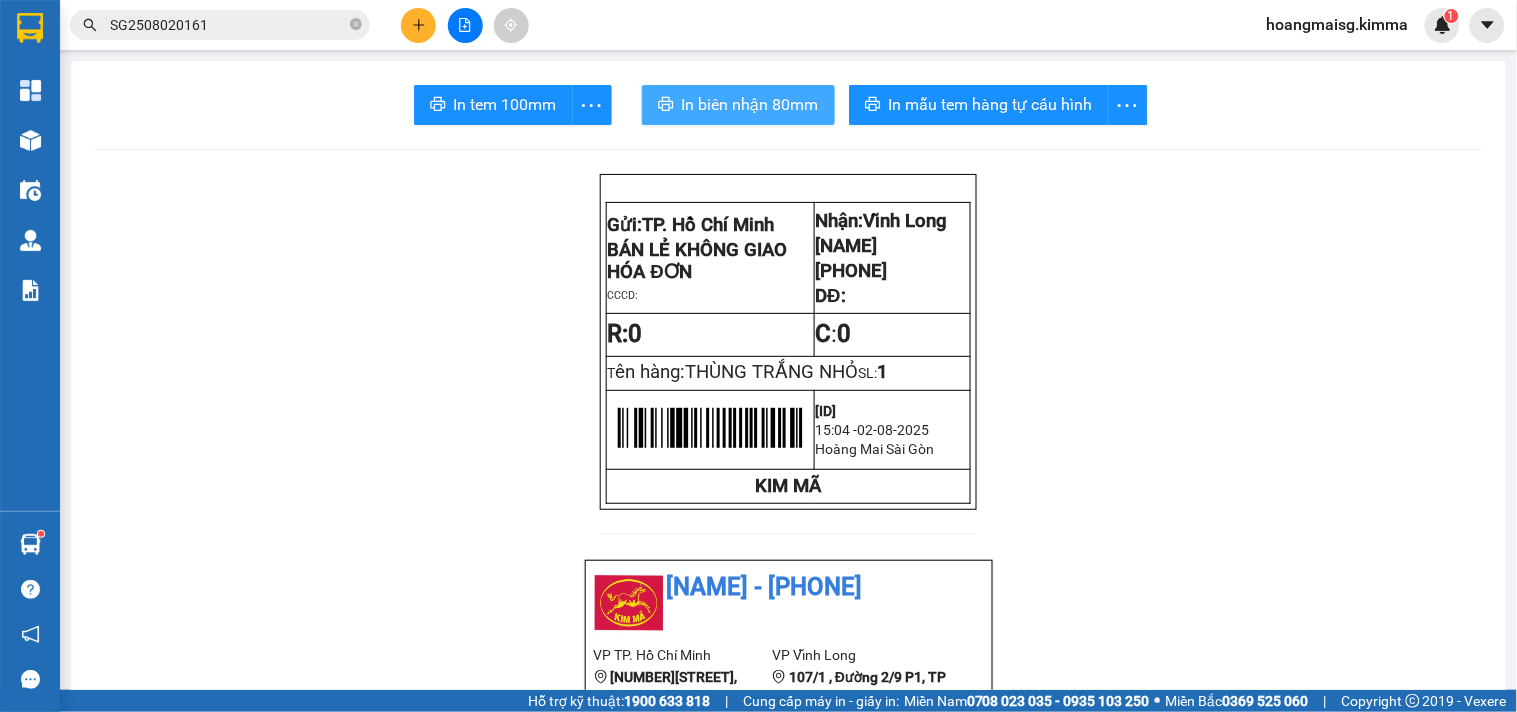 click on "In biên nhận 80mm" at bounding box center [750, 104] 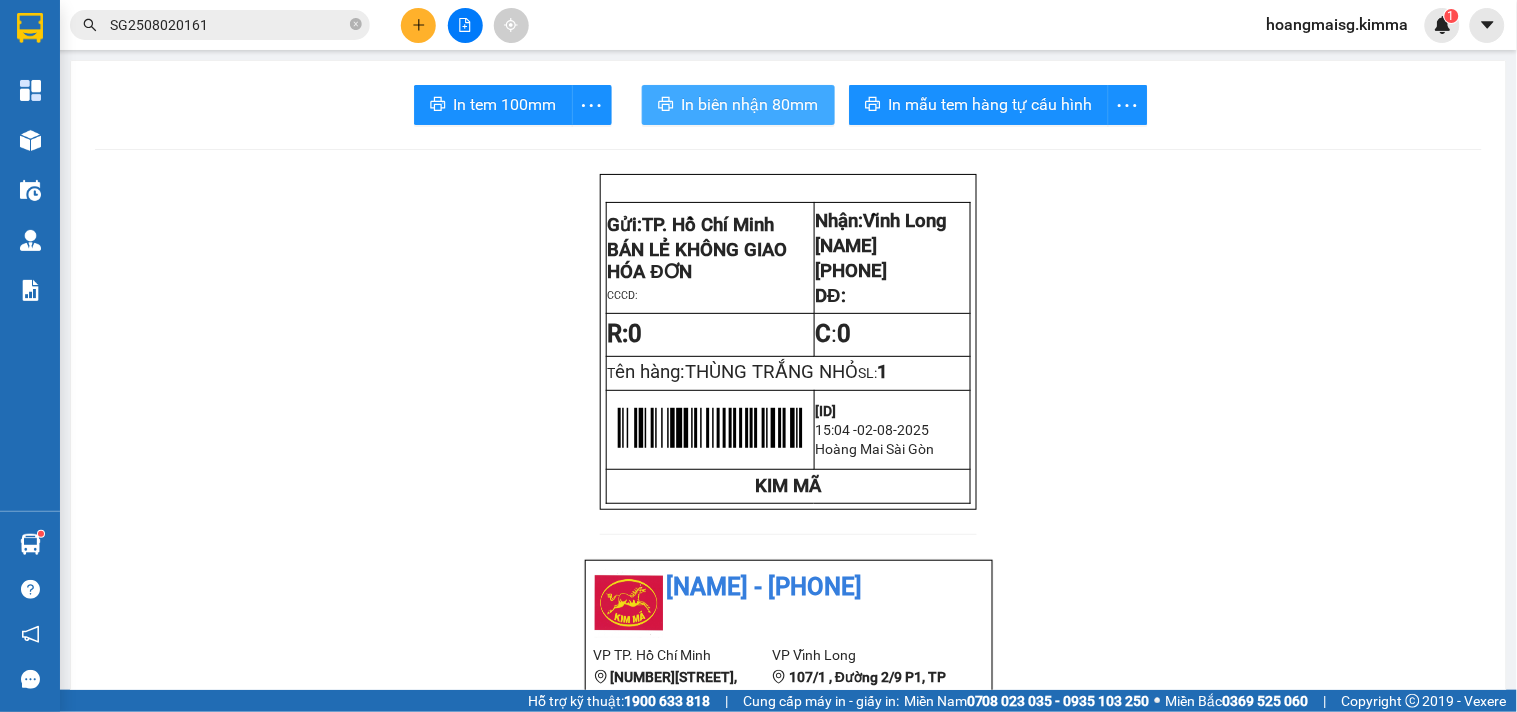 scroll, scrollTop: 0, scrollLeft: 0, axis: both 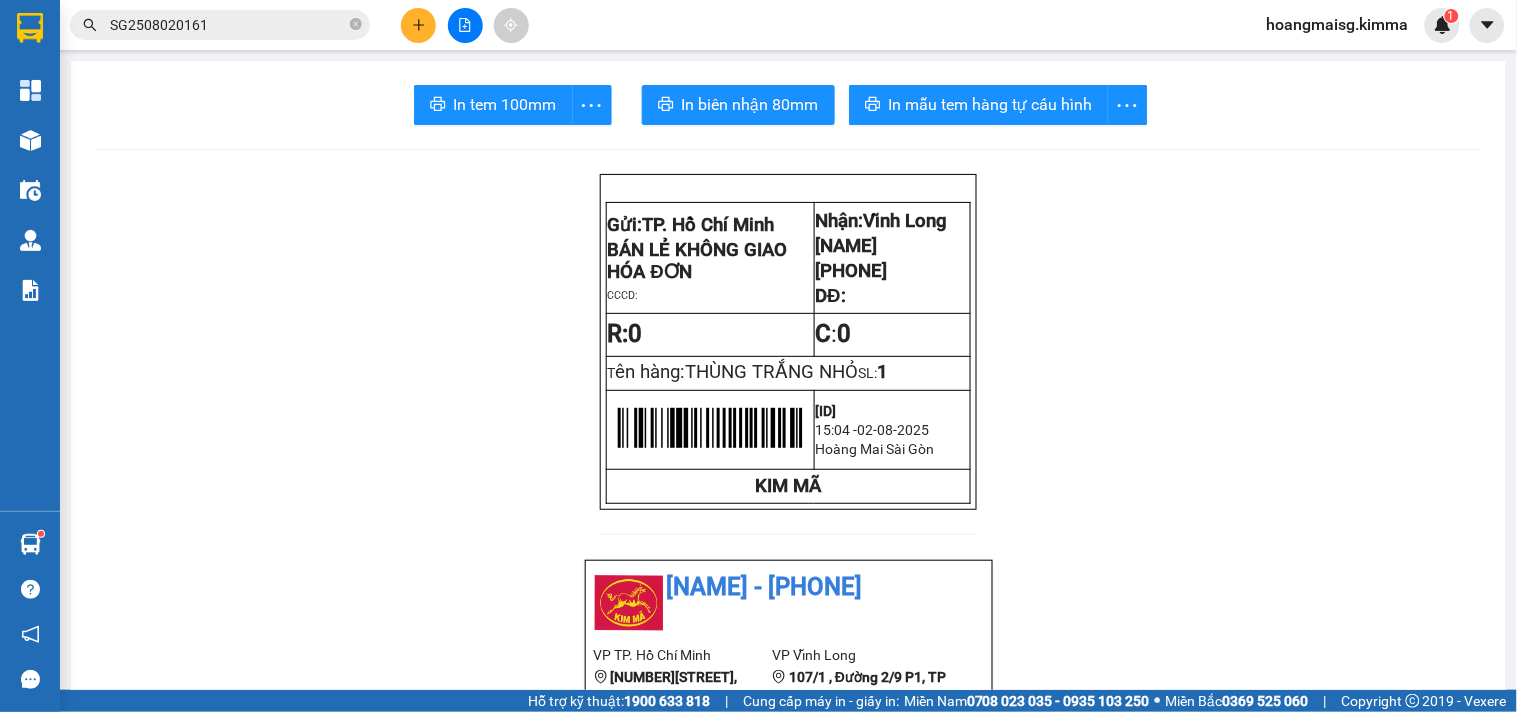 click 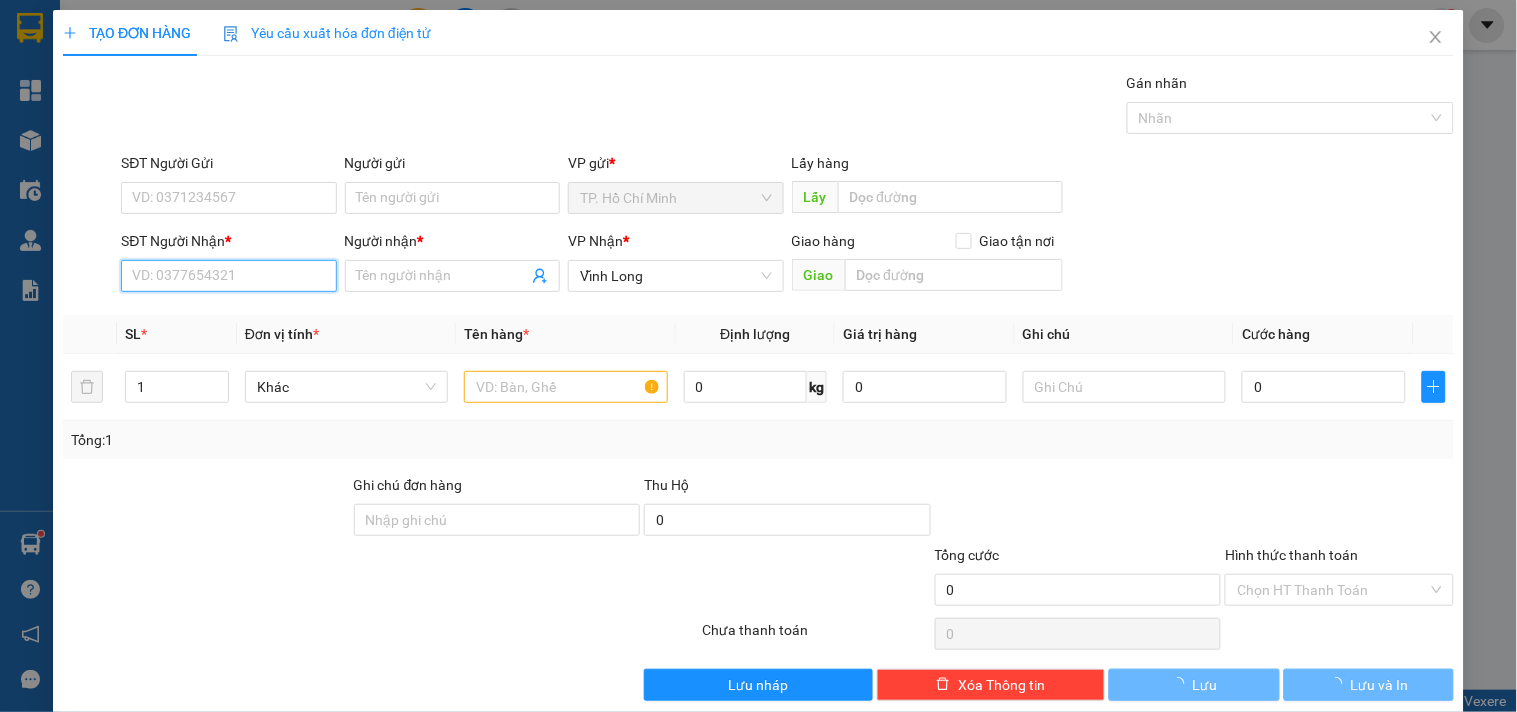 click on "SĐT Người Nhận  *" at bounding box center (228, 276) 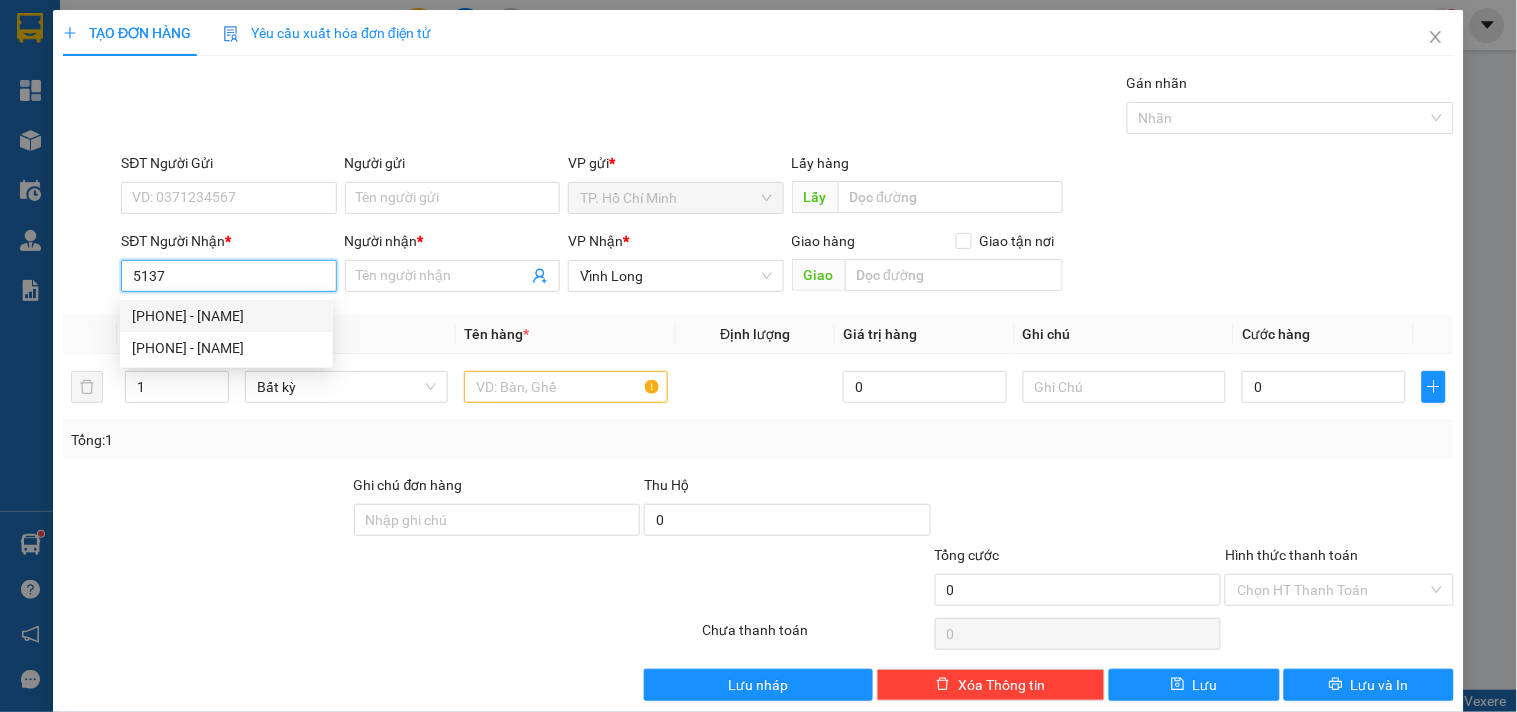 click on "[PHONE] - [NAME]" at bounding box center [226, 316] 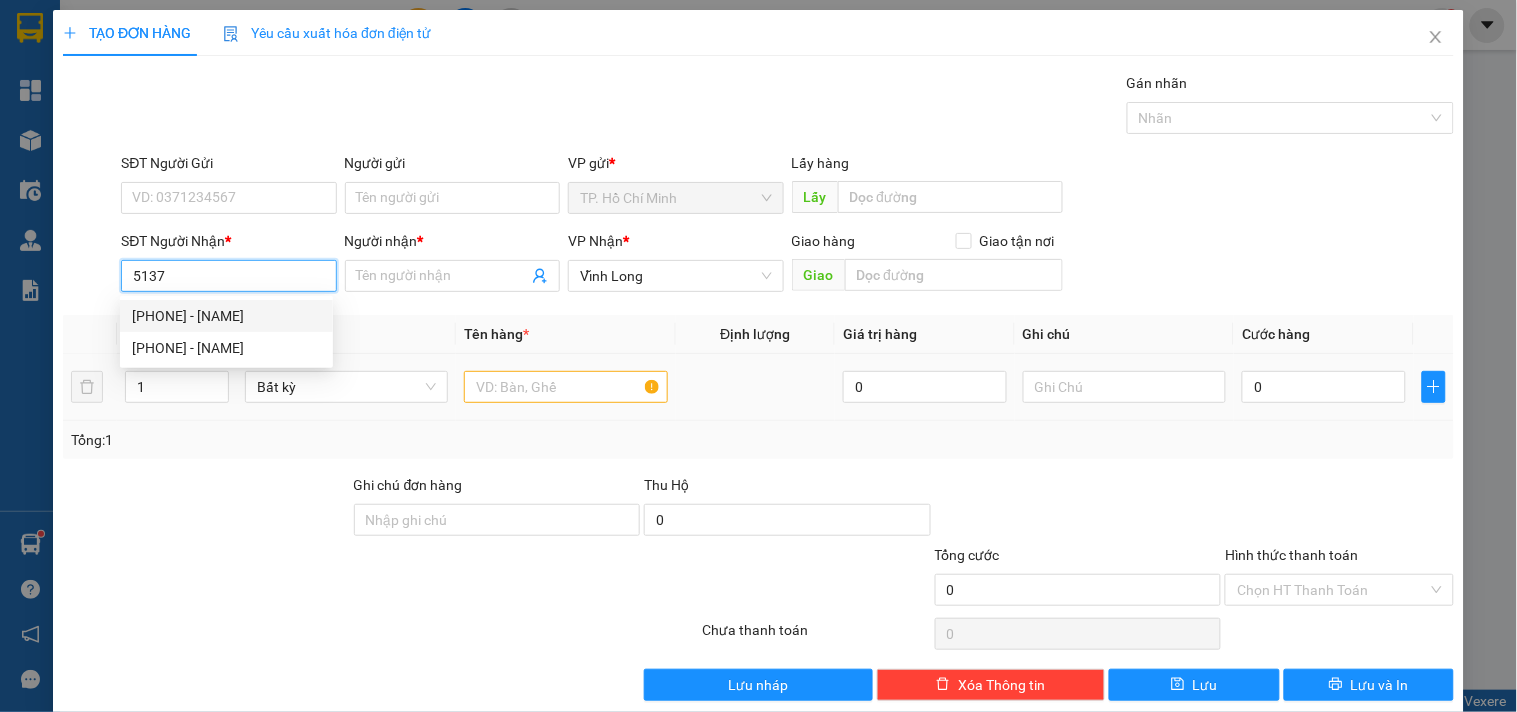 type on "[PHONE]" 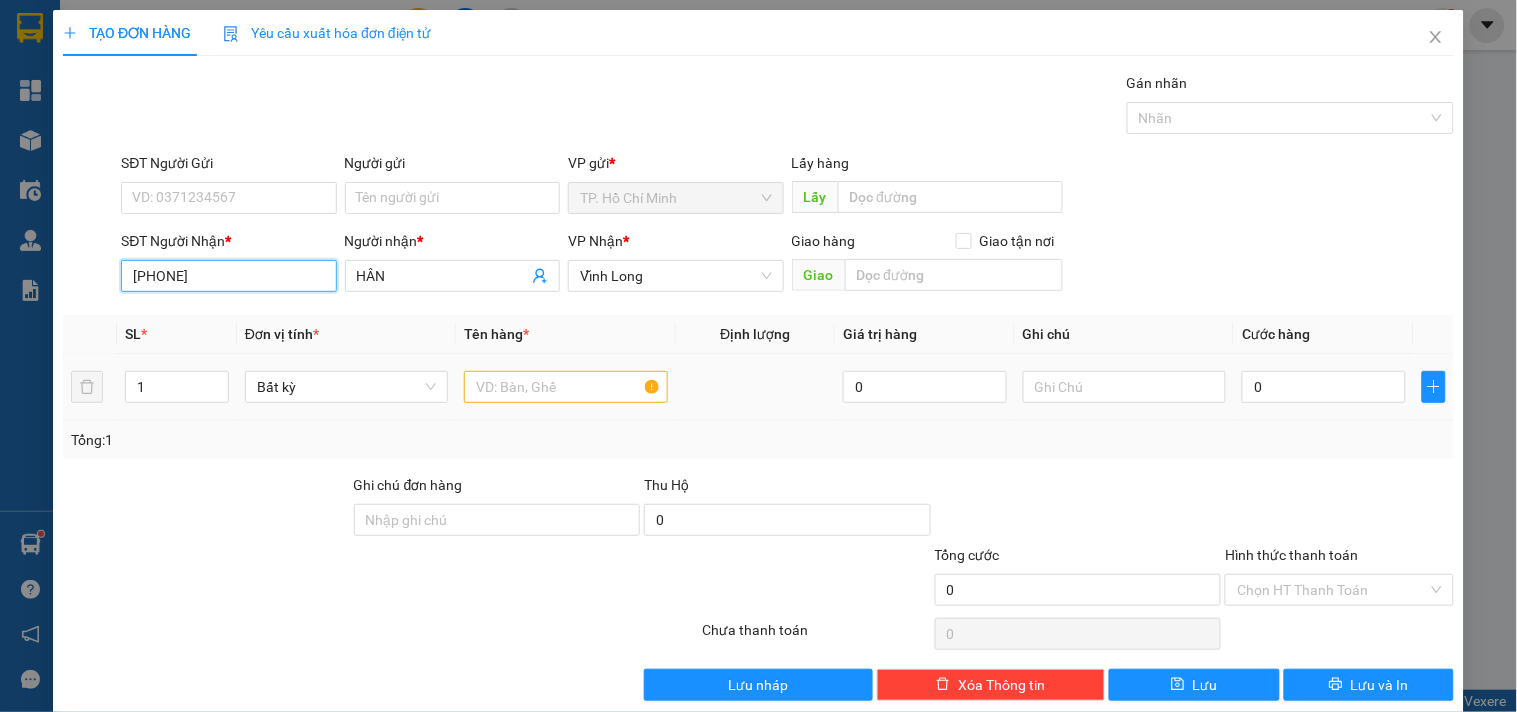 type on "[PHONE]" 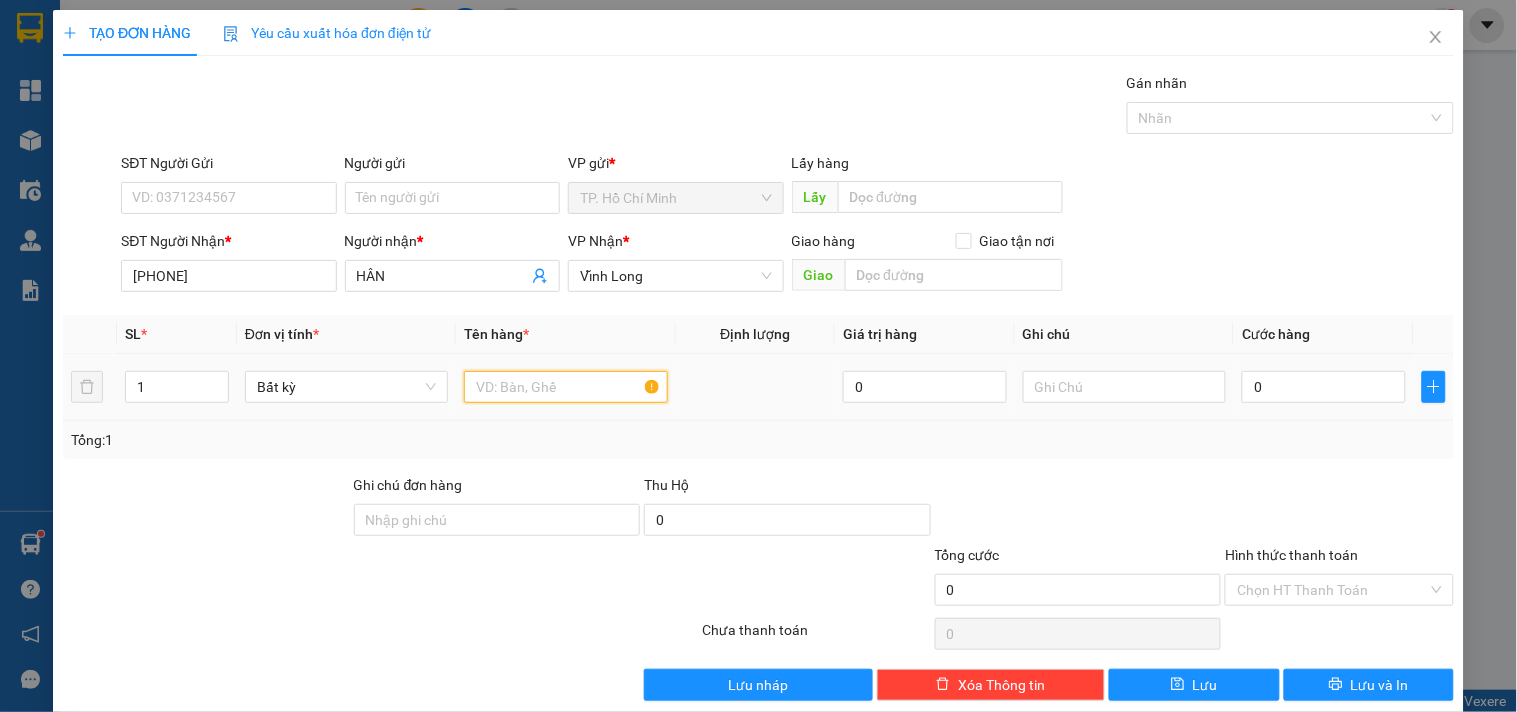 click at bounding box center [565, 387] 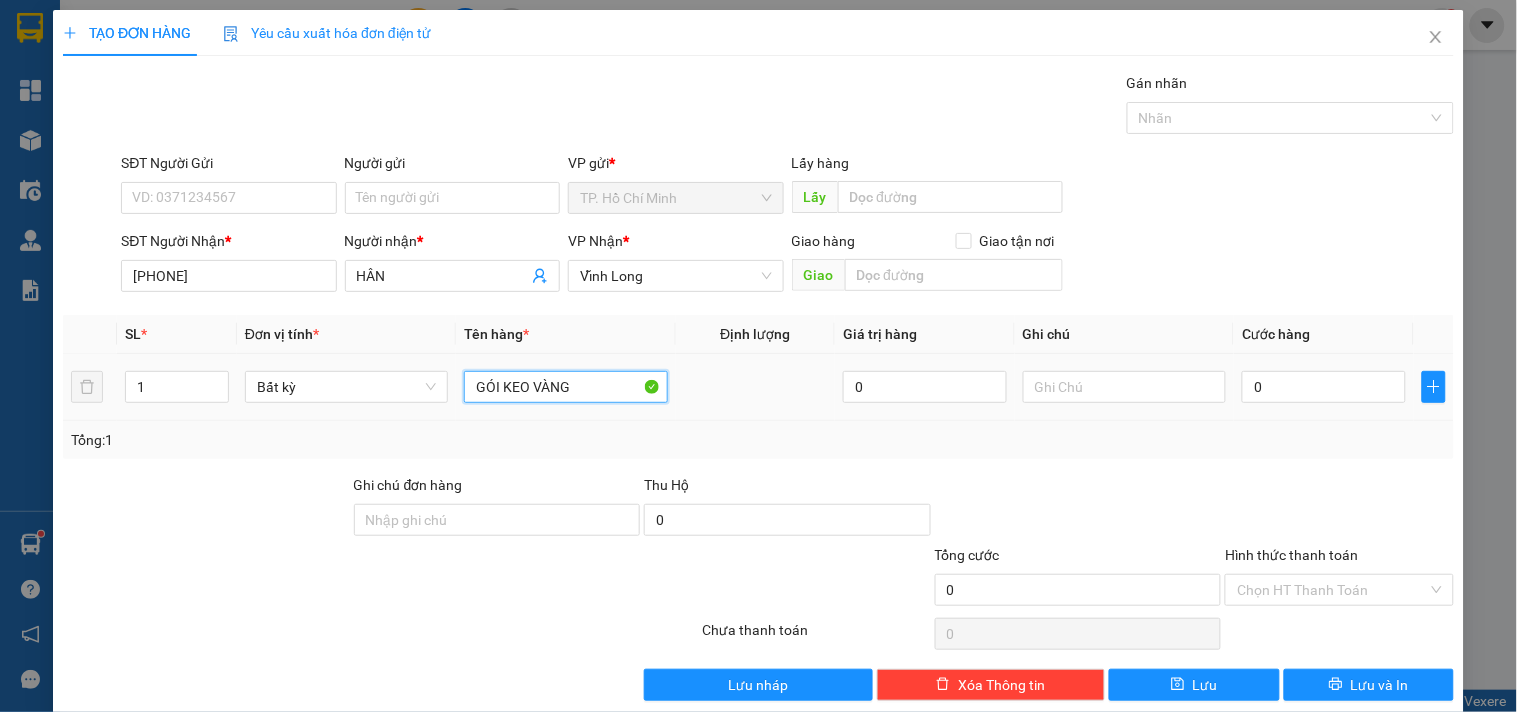 type on "GÓI KEO VÀNG" 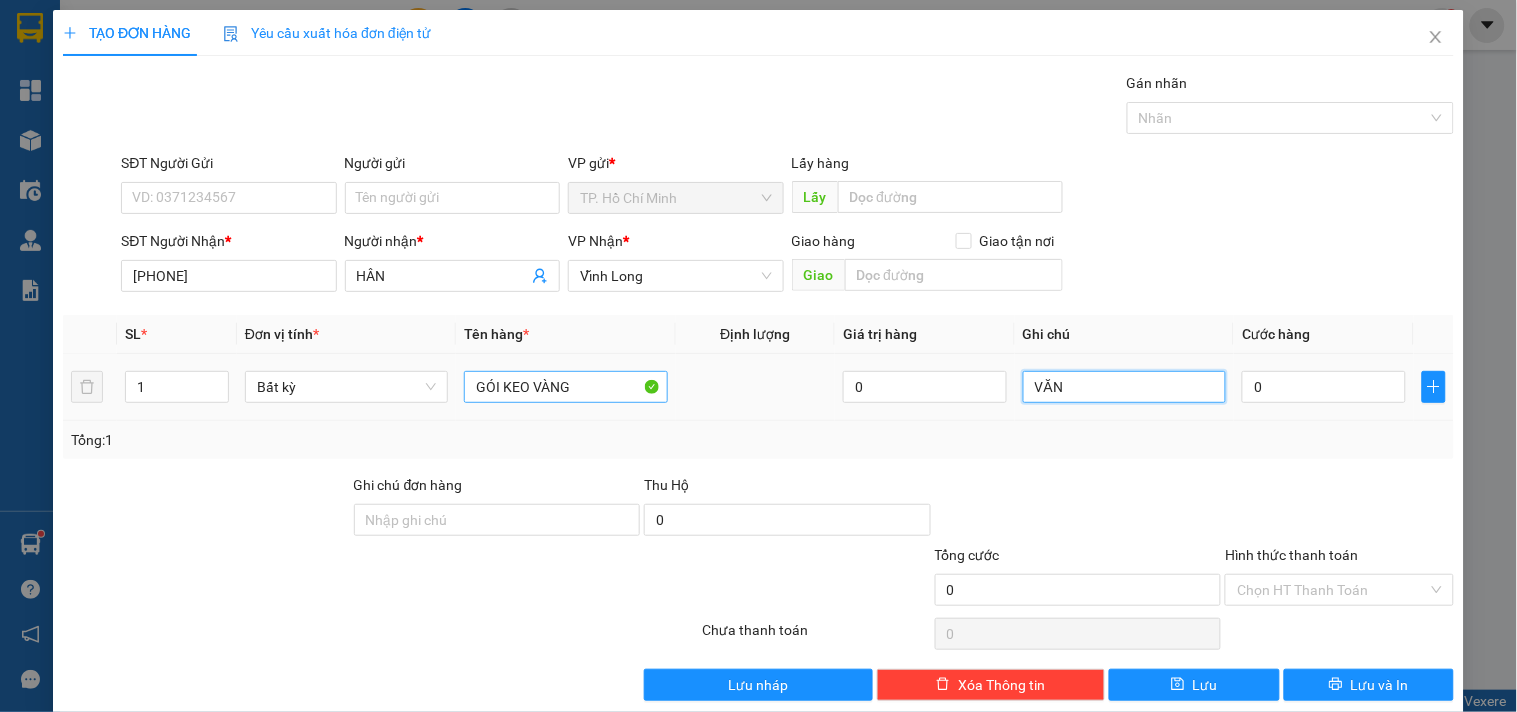 type on "VĂN" 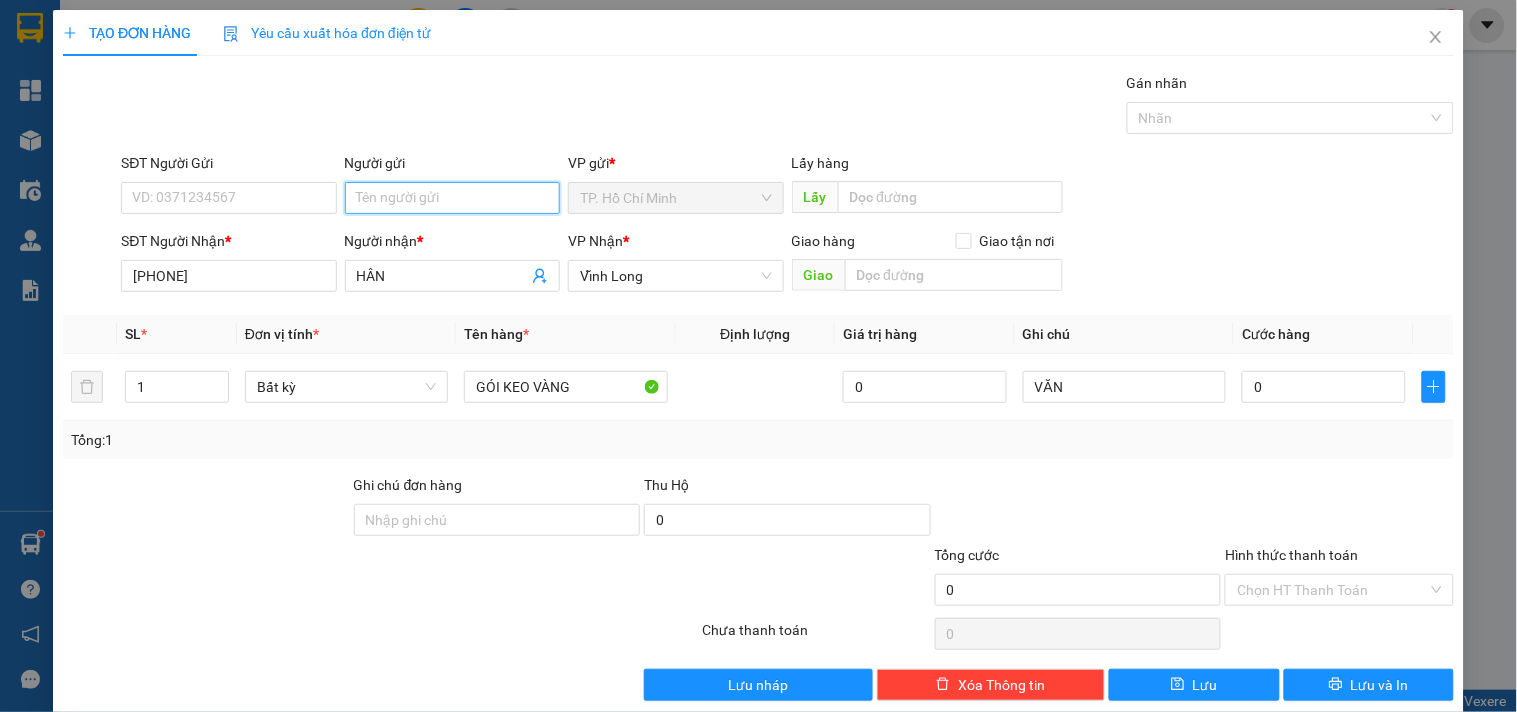 click on "Người gửi" at bounding box center [452, 198] 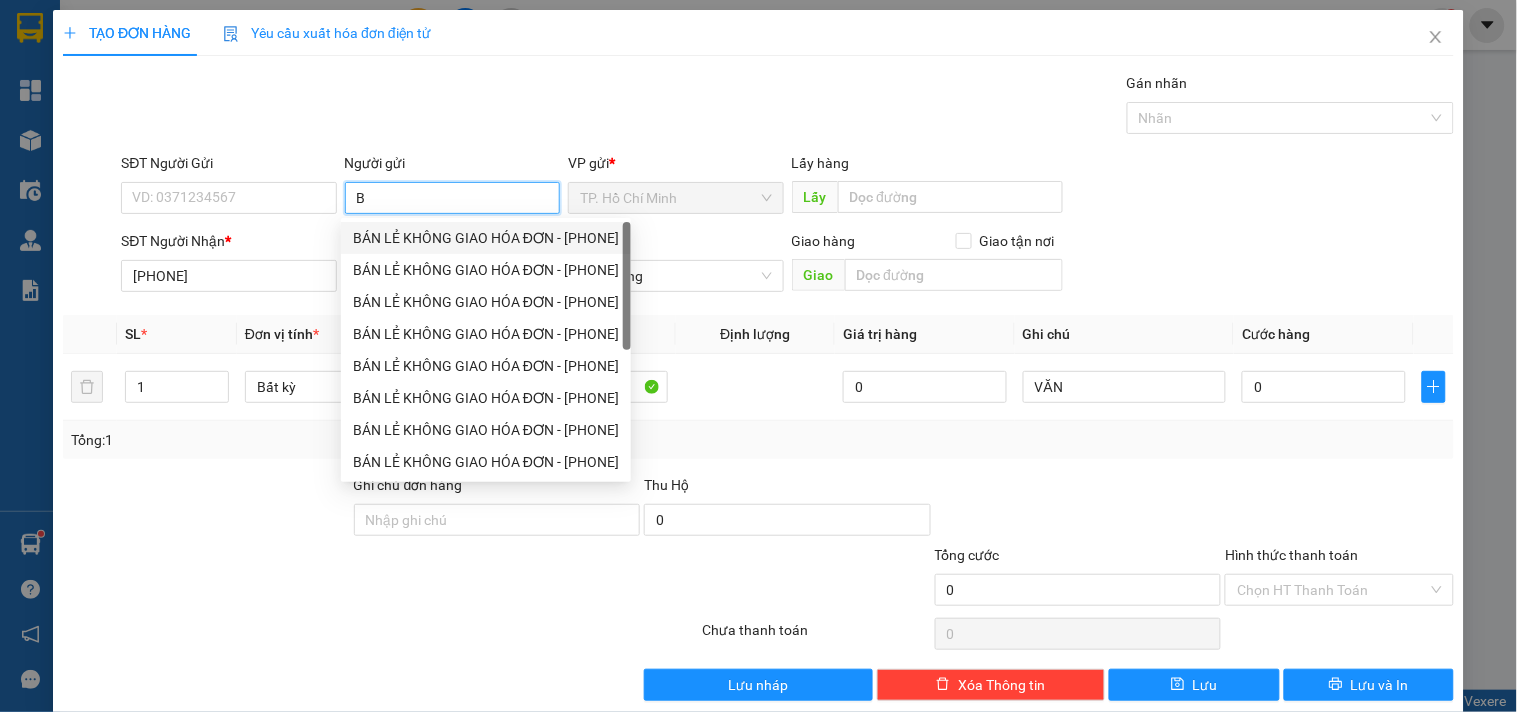 click on "BÁN LẺ KHÔNG GIAO HÓA ĐƠN - [PHONE]" at bounding box center [486, 238] 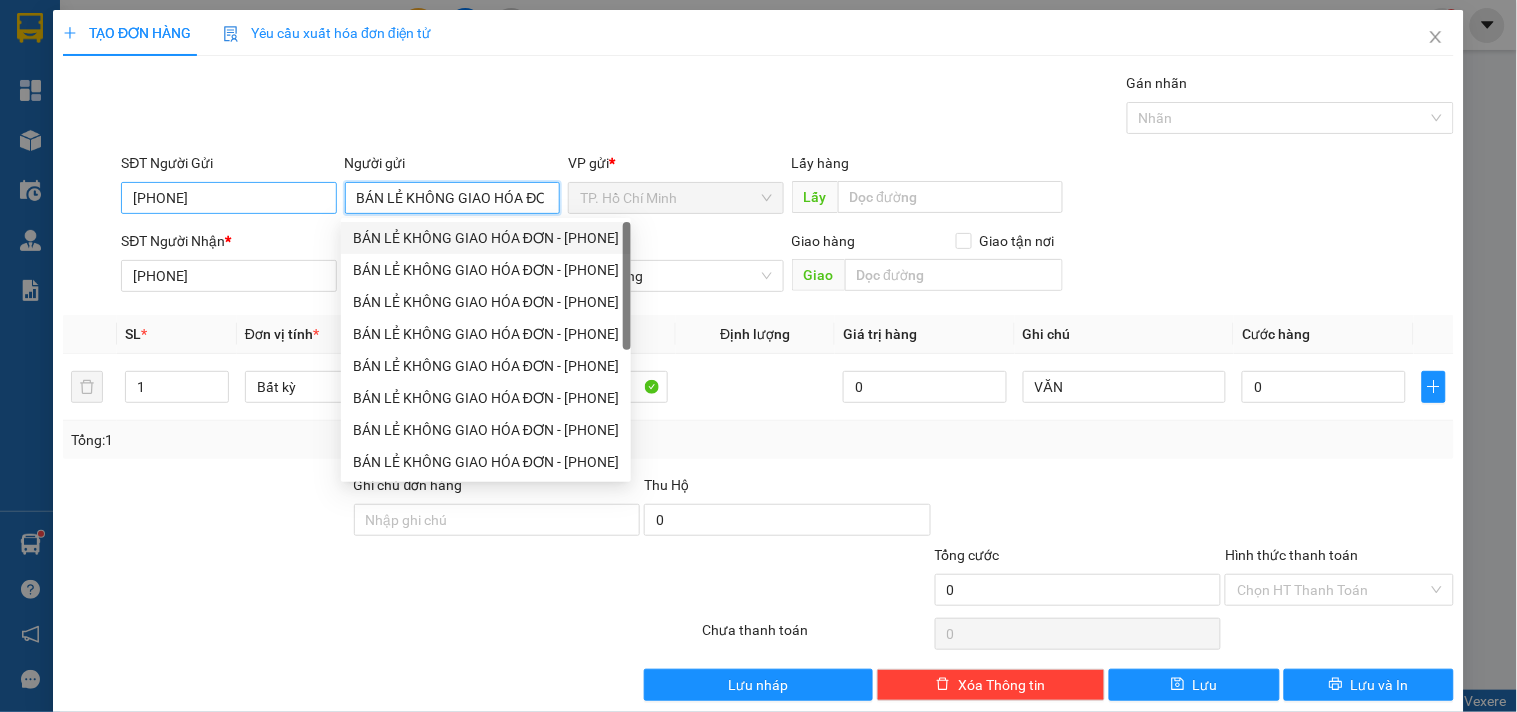 type on "BÁN LẺ KHÔNG GIAO HÓA ĐƠN" 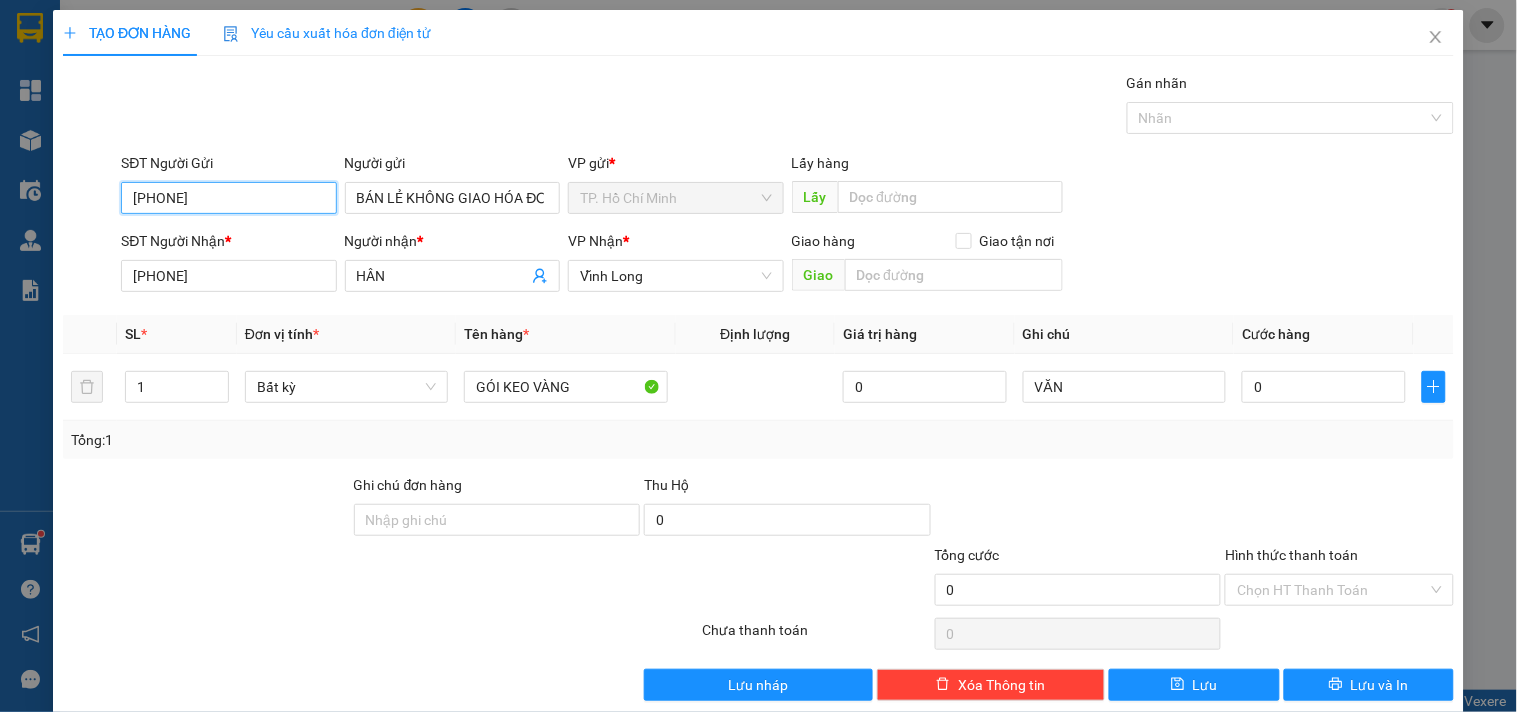 click on "[PHONE]" at bounding box center [228, 198] 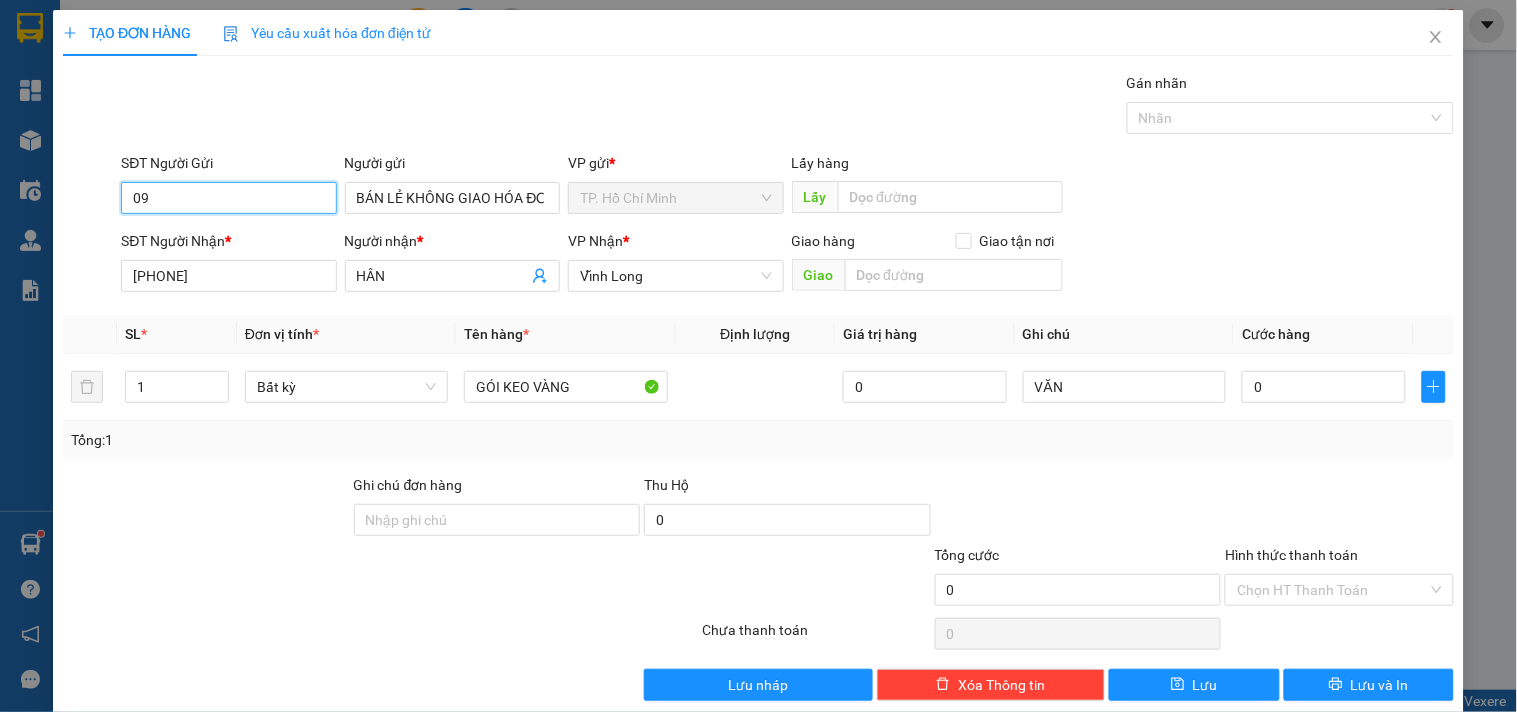 type on "0" 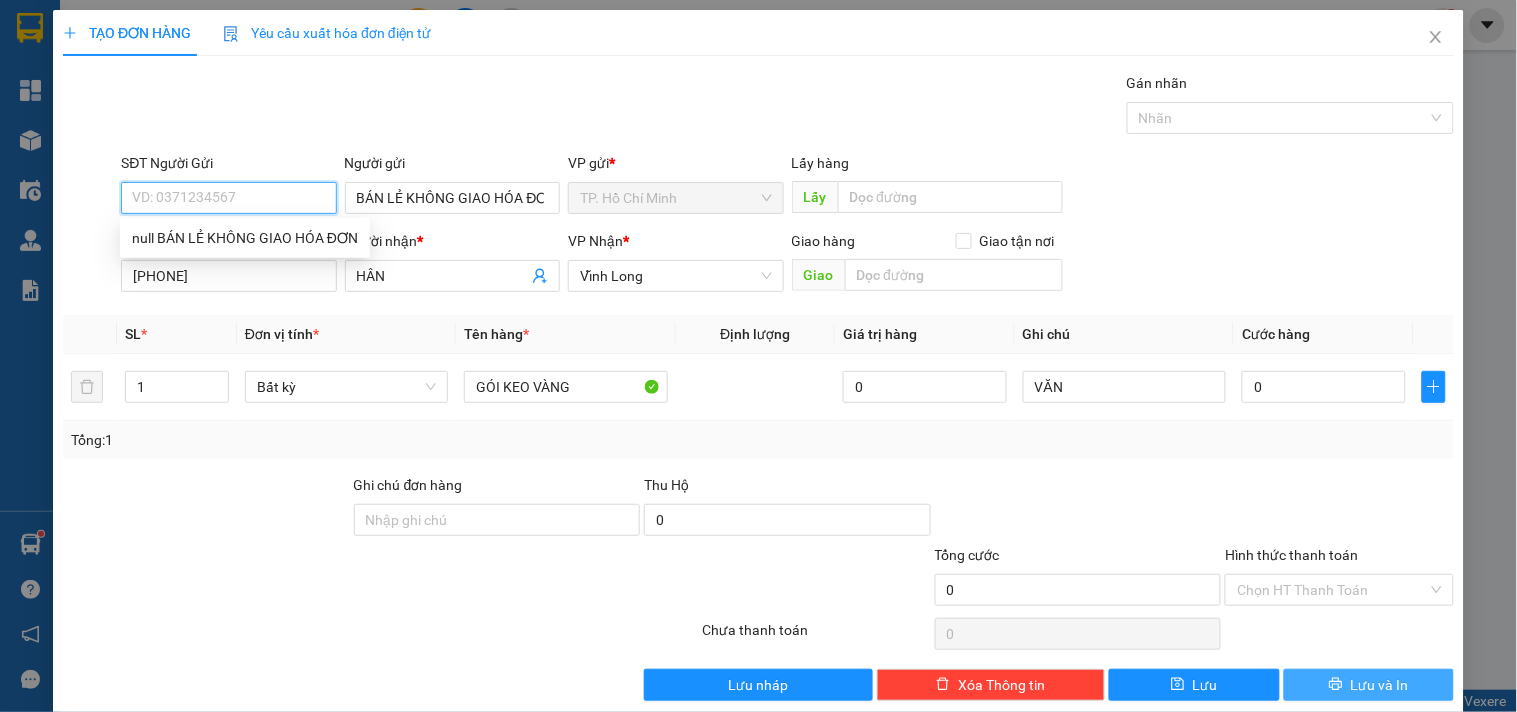 type 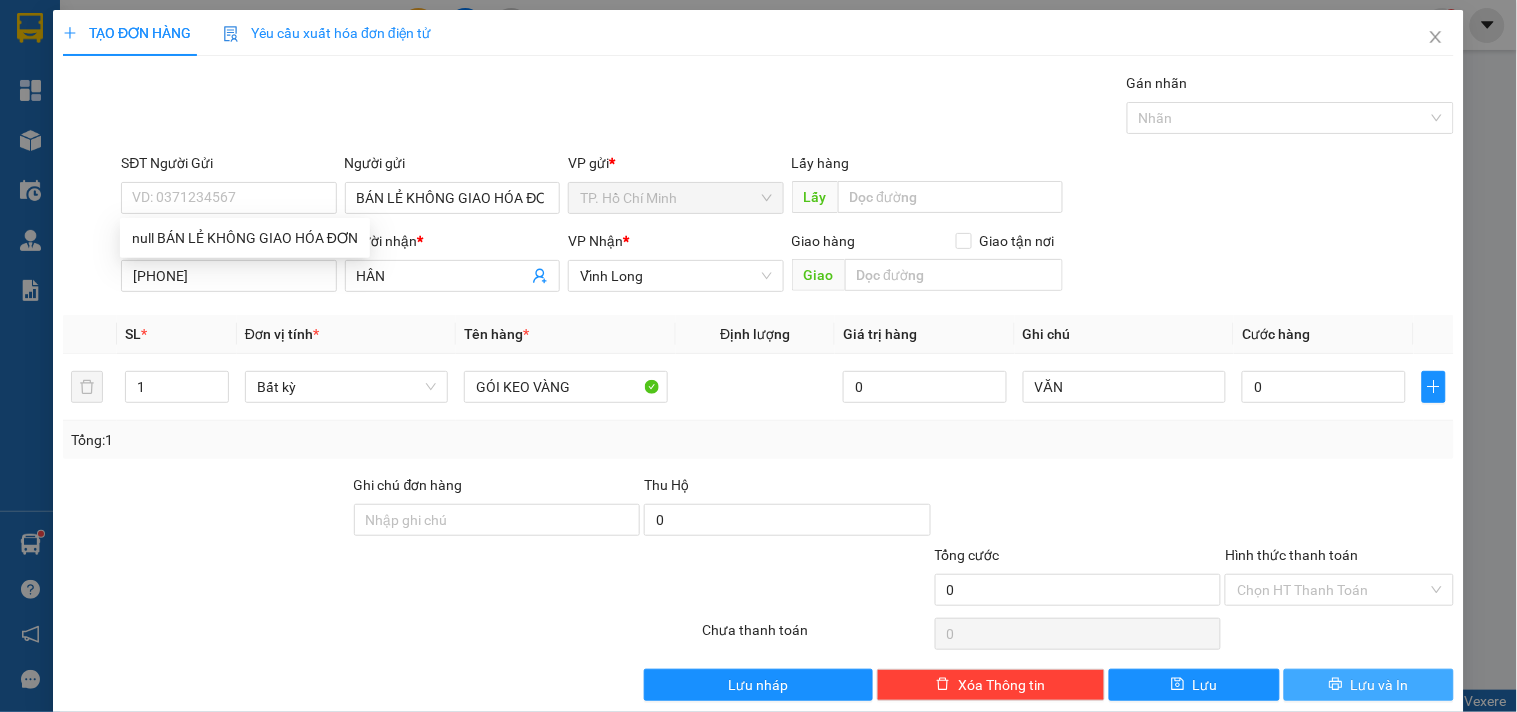 click on "Lưu và In" at bounding box center [1380, 685] 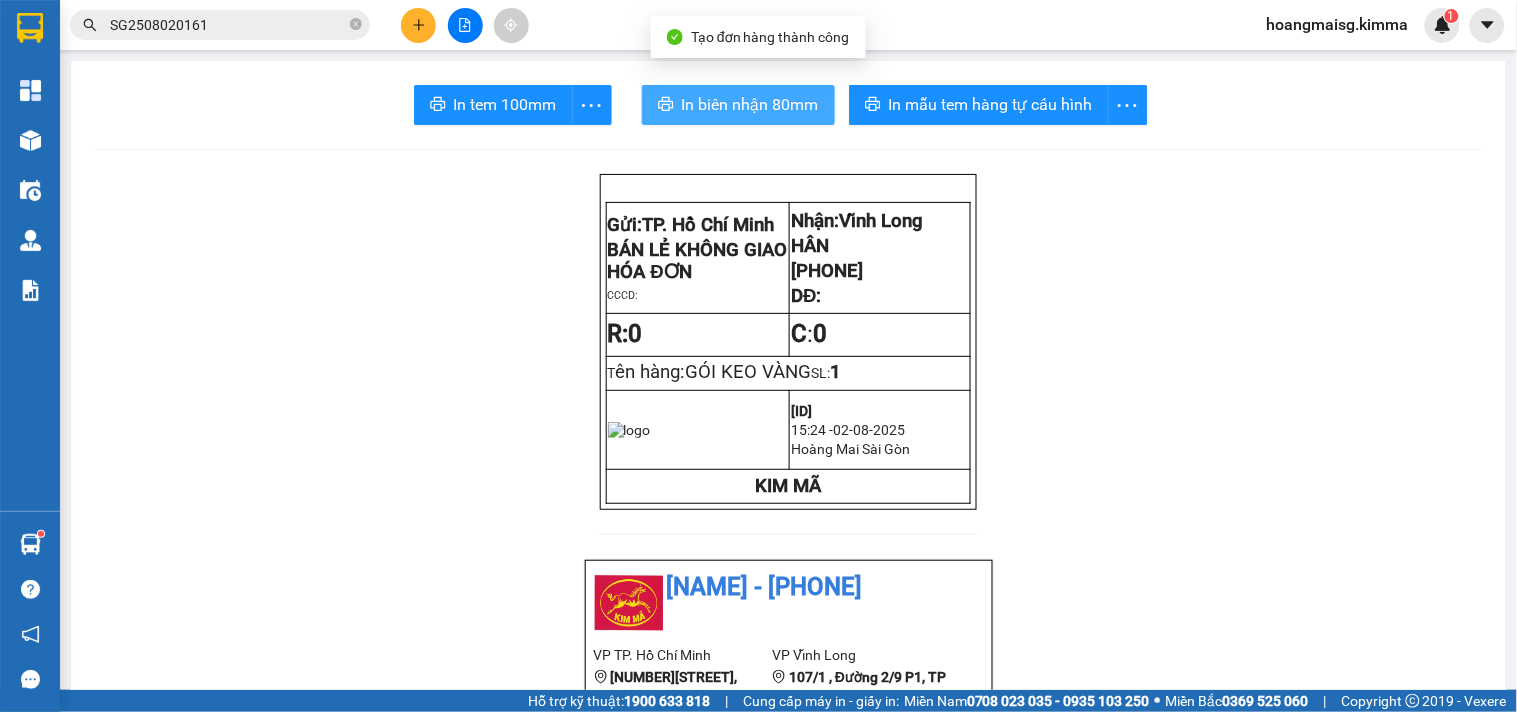 click on "In biên nhận 80mm" at bounding box center (750, 104) 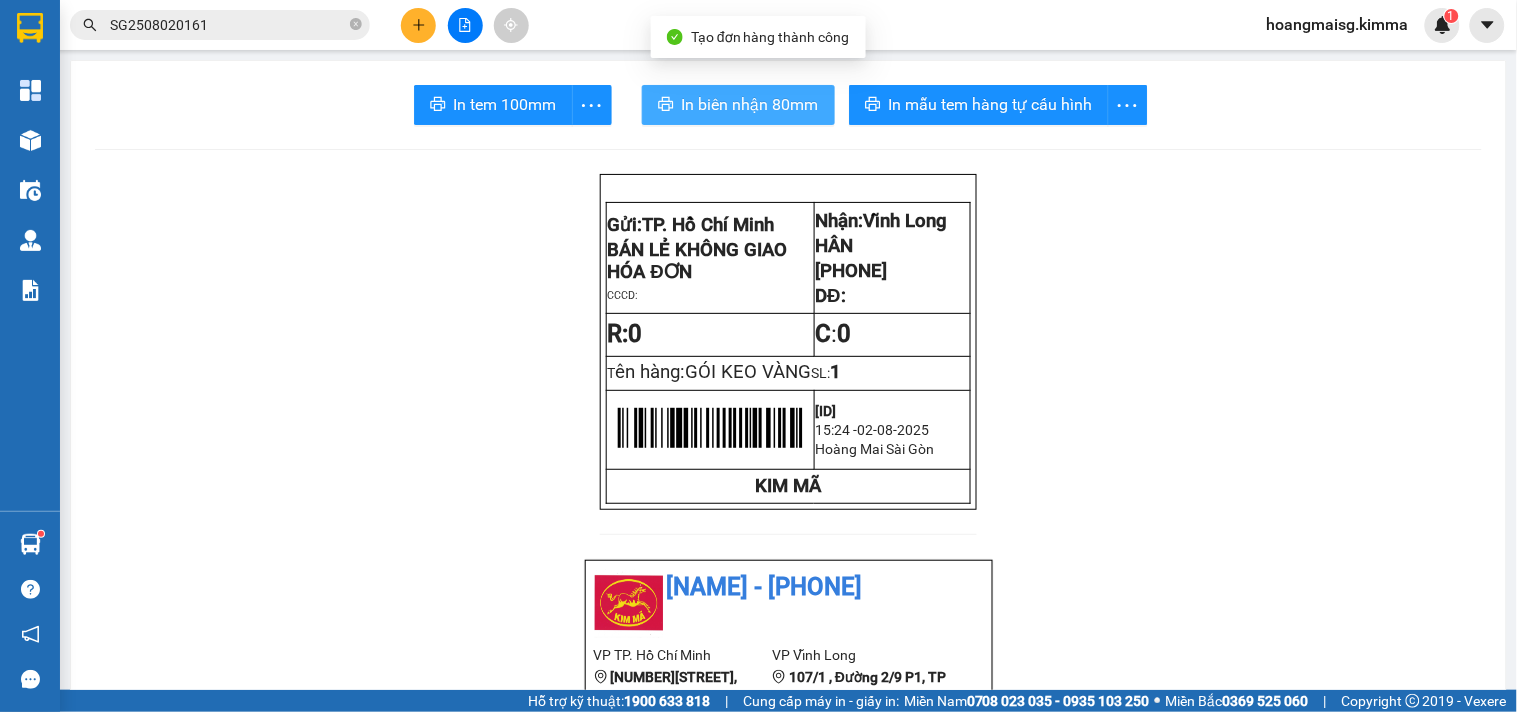 scroll, scrollTop: 0, scrollLeft: 0, axis: both 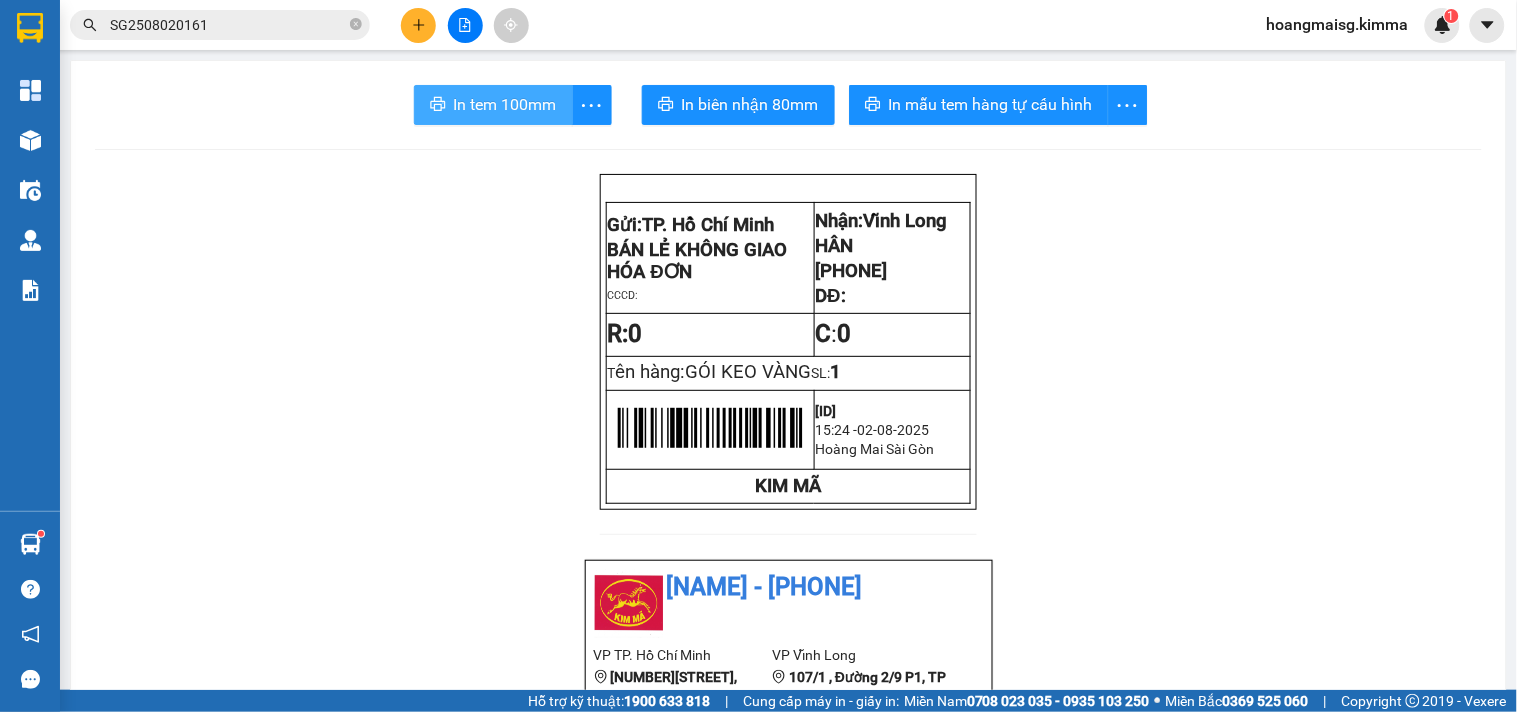 click on "In tem 100mm" at bounding box center [505, 104] 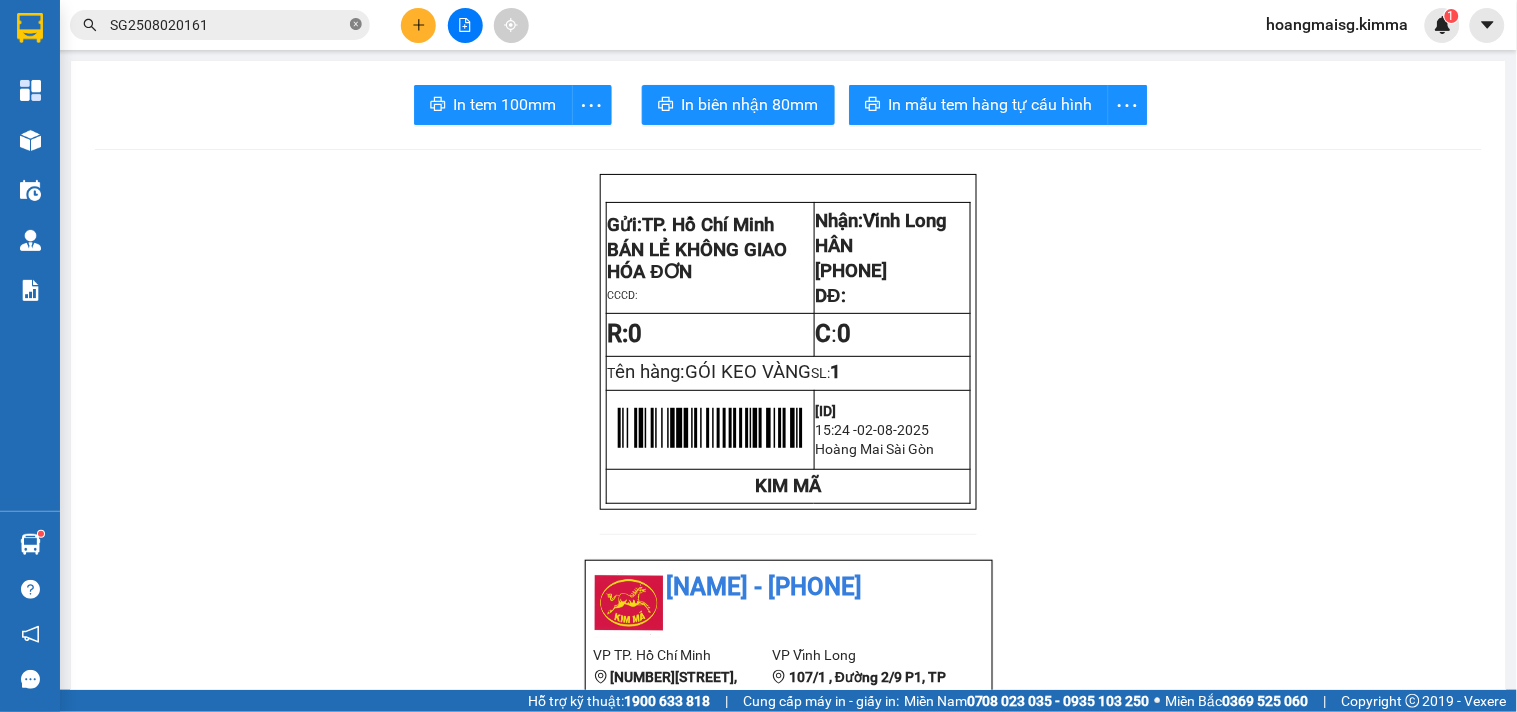 click 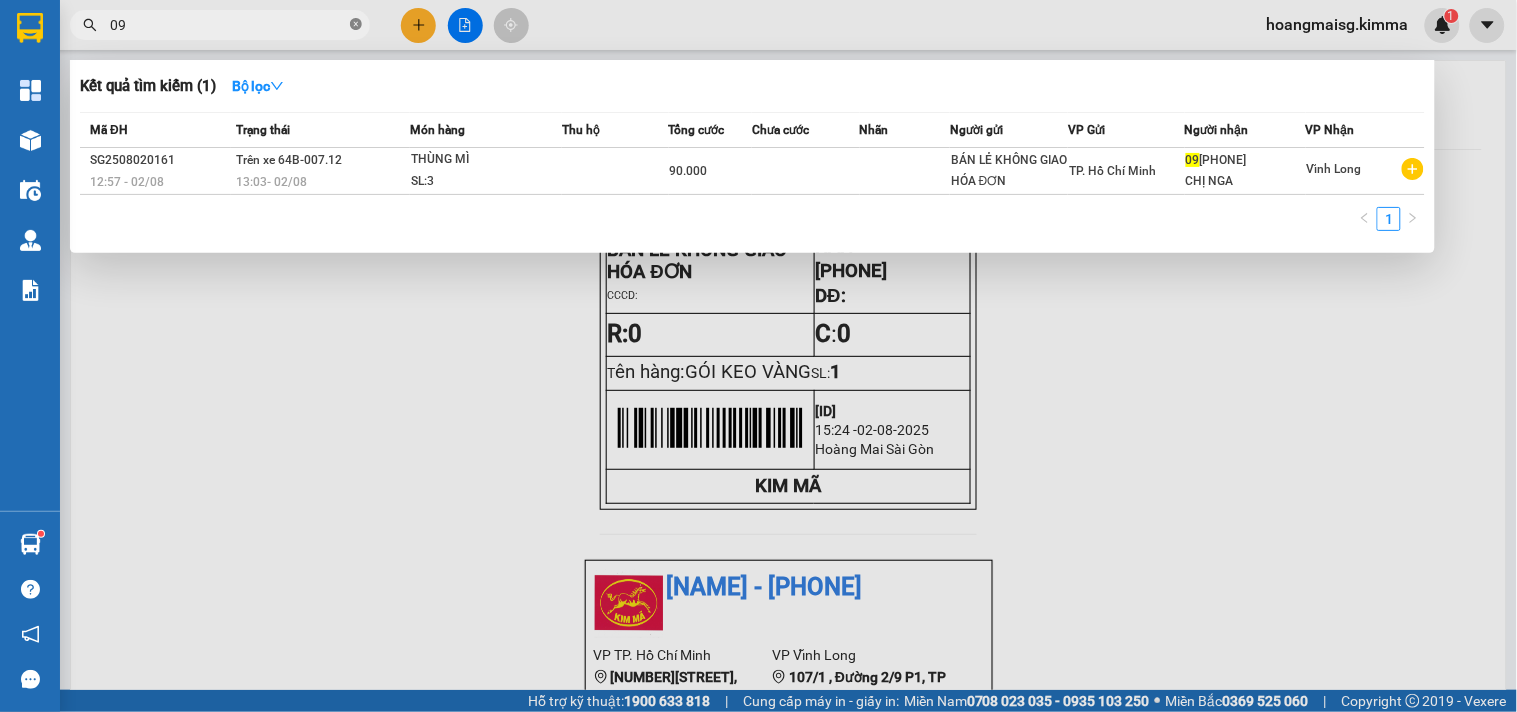 type on "0" 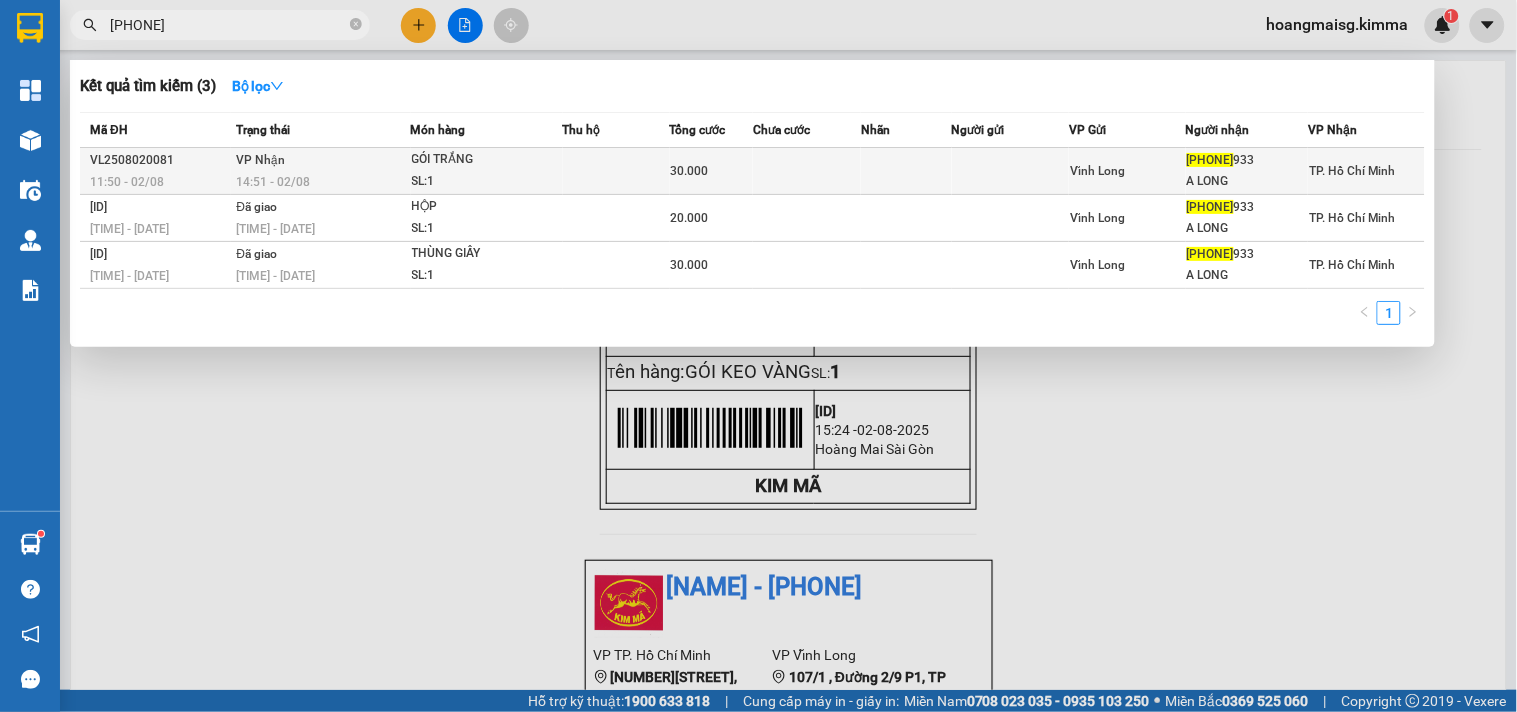 type on "[PHONE]" 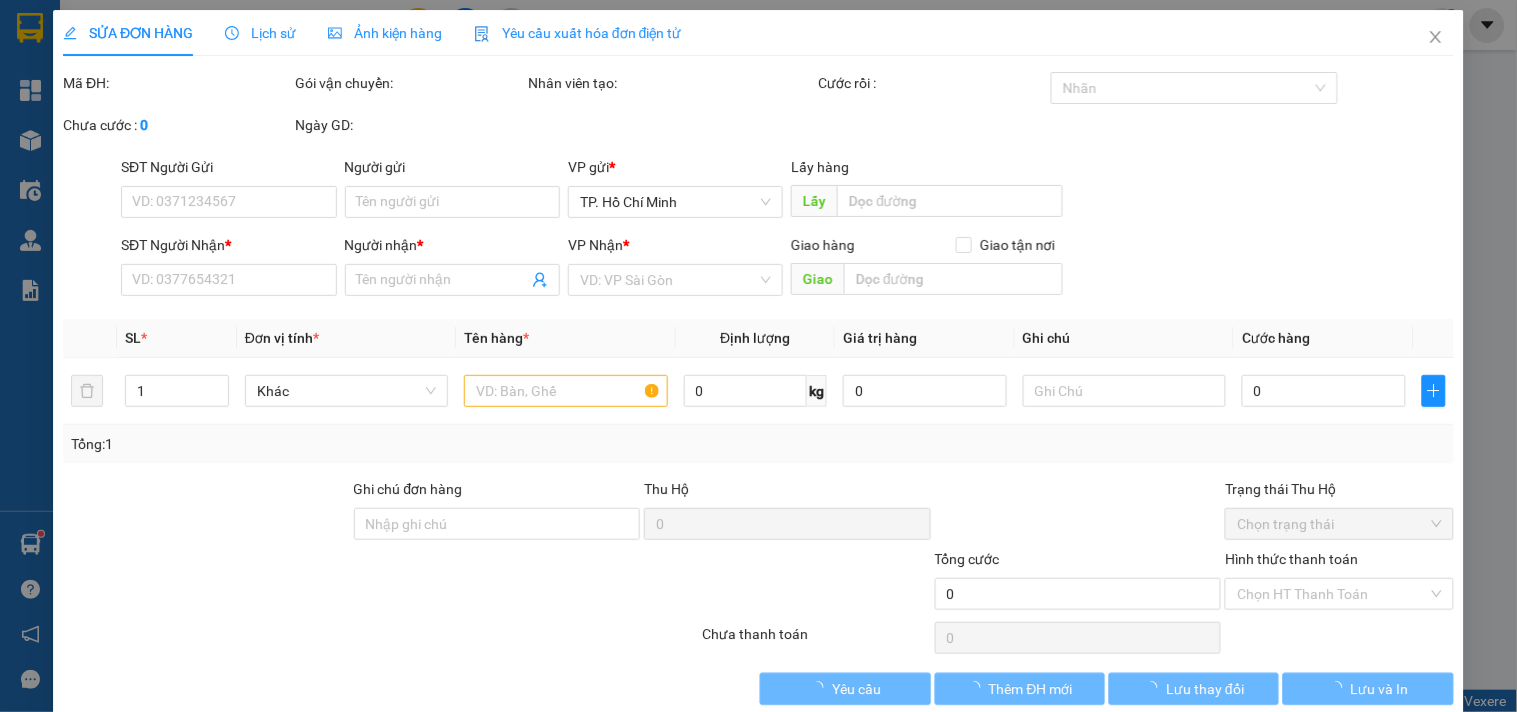 type on "[PHONE]" 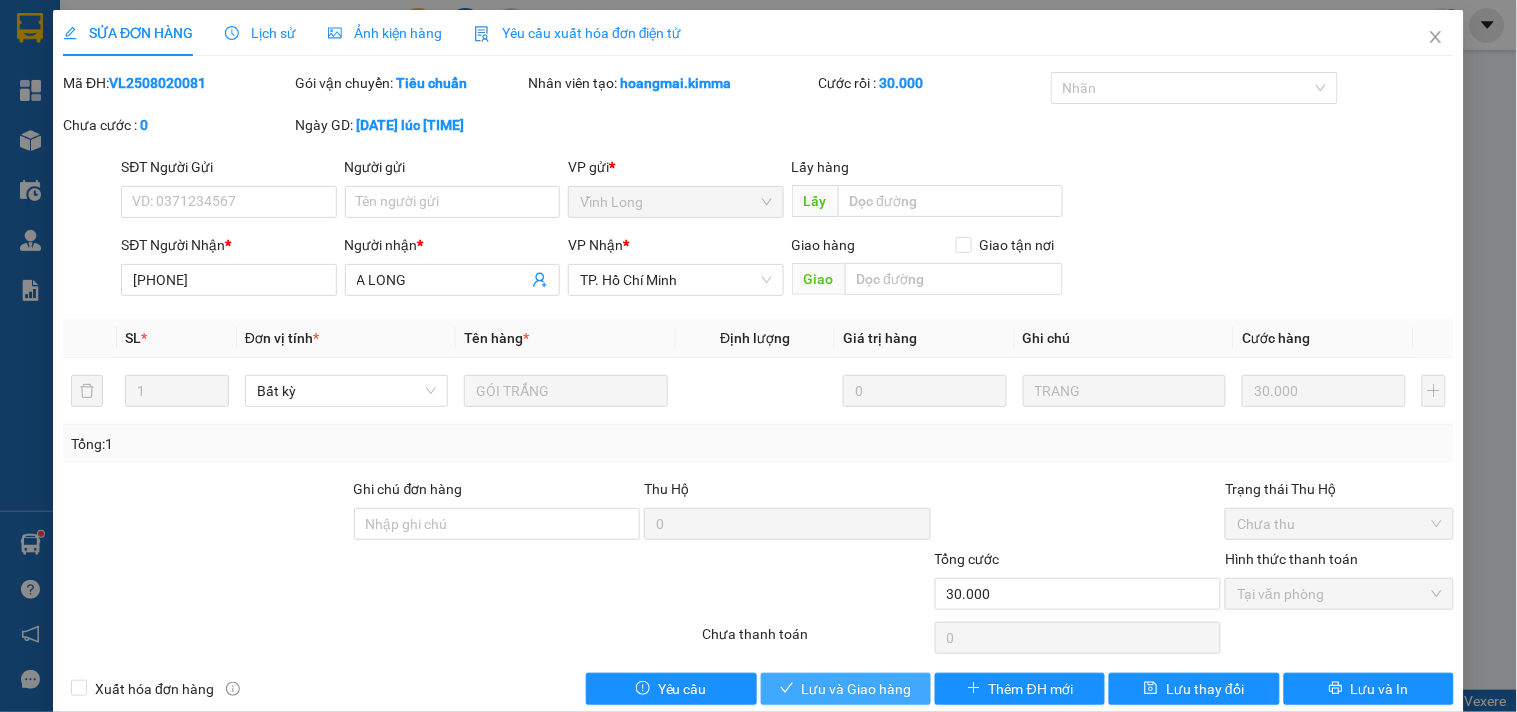 click on "Lưu và Giao hàng" at bounding box center [846, 689] 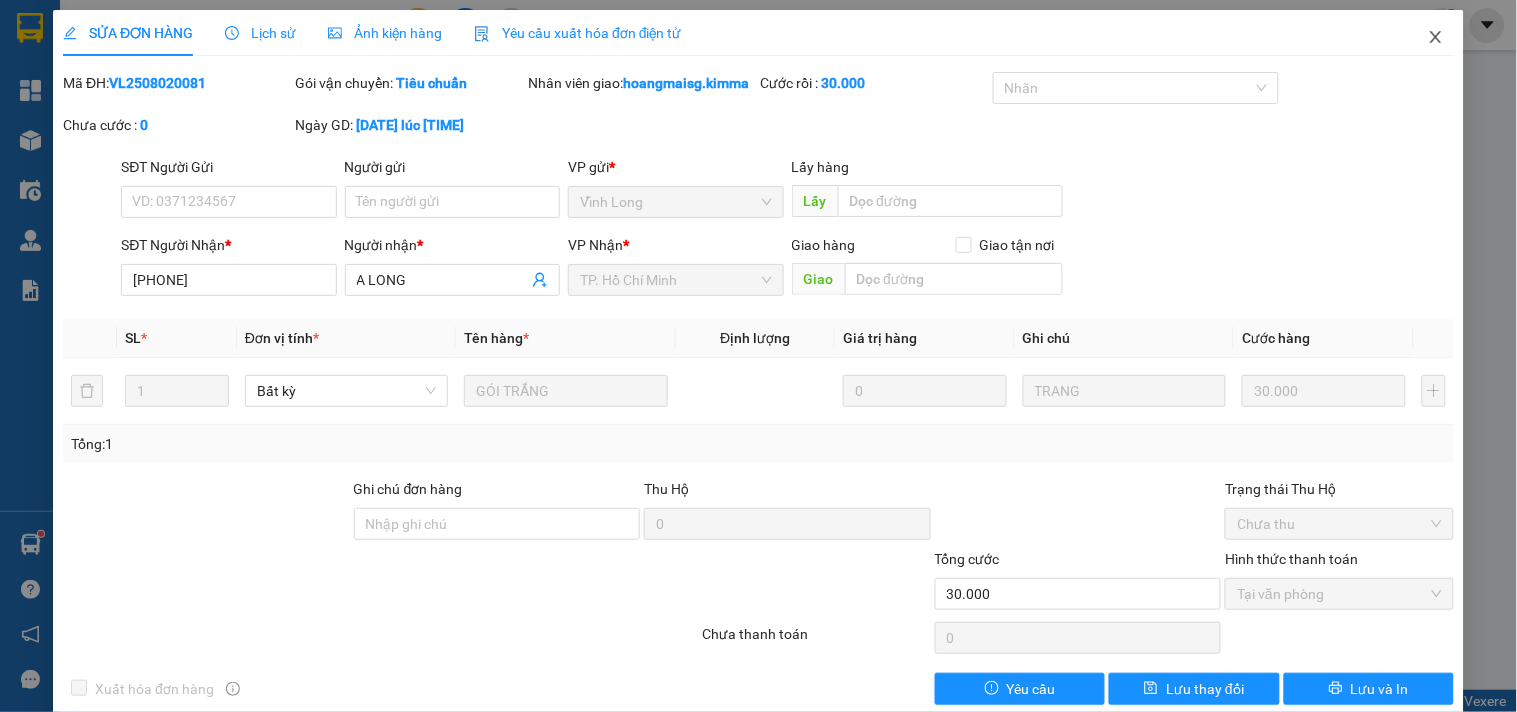 click at bounding box center (1436, 38) 